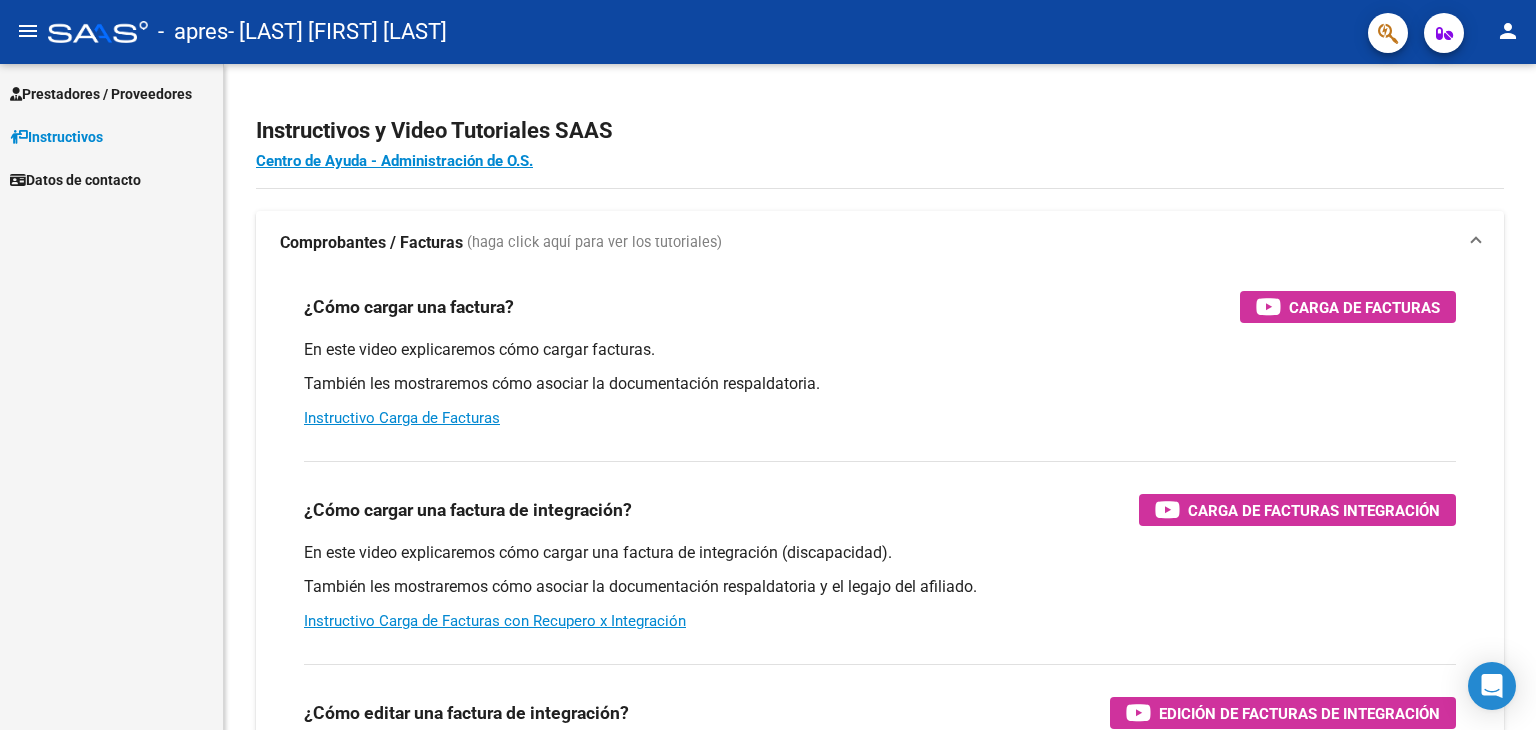 scroll, scrollTop: 0, scrollLeft: 0, axis: both 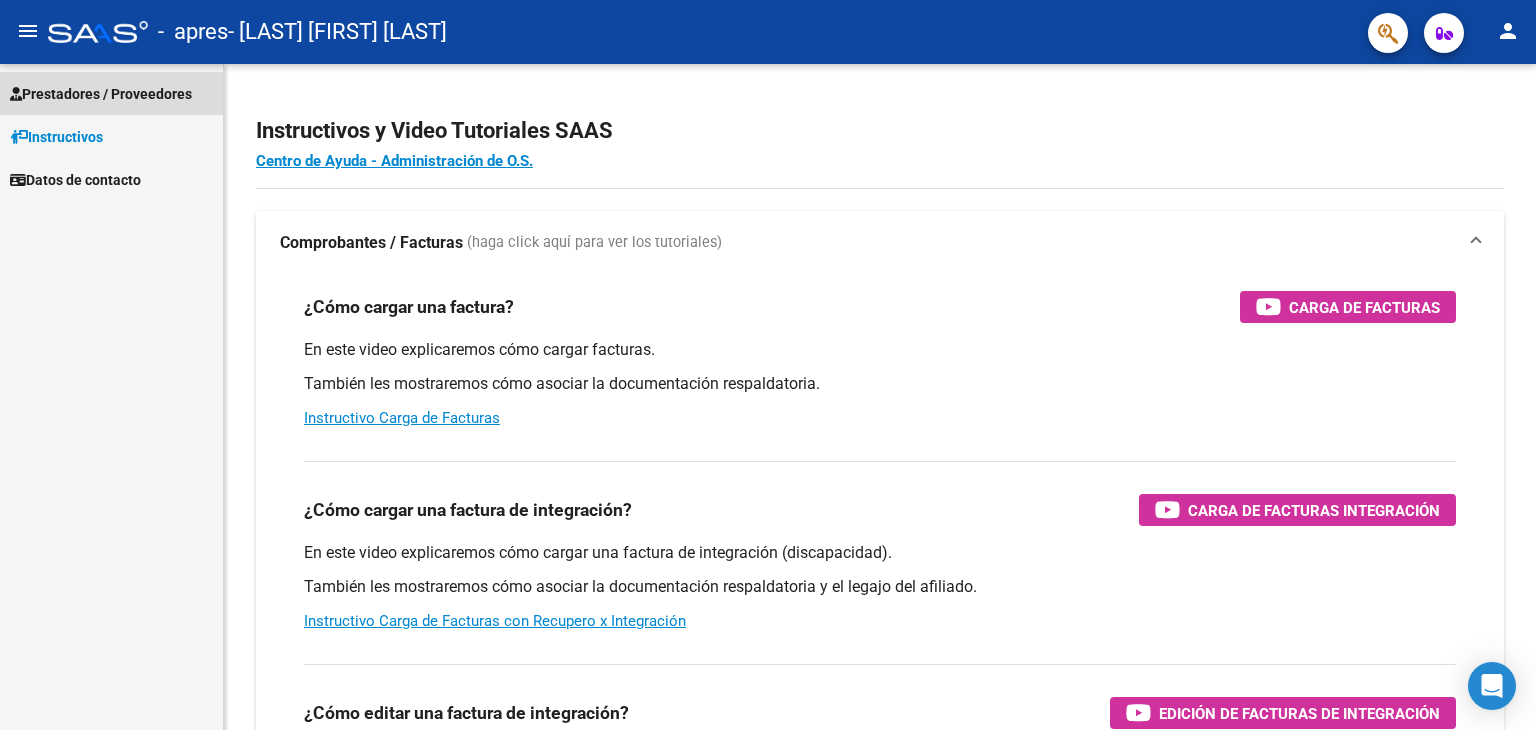 click on "Prestadores / Proveedores" at bounding box center [101, 94] 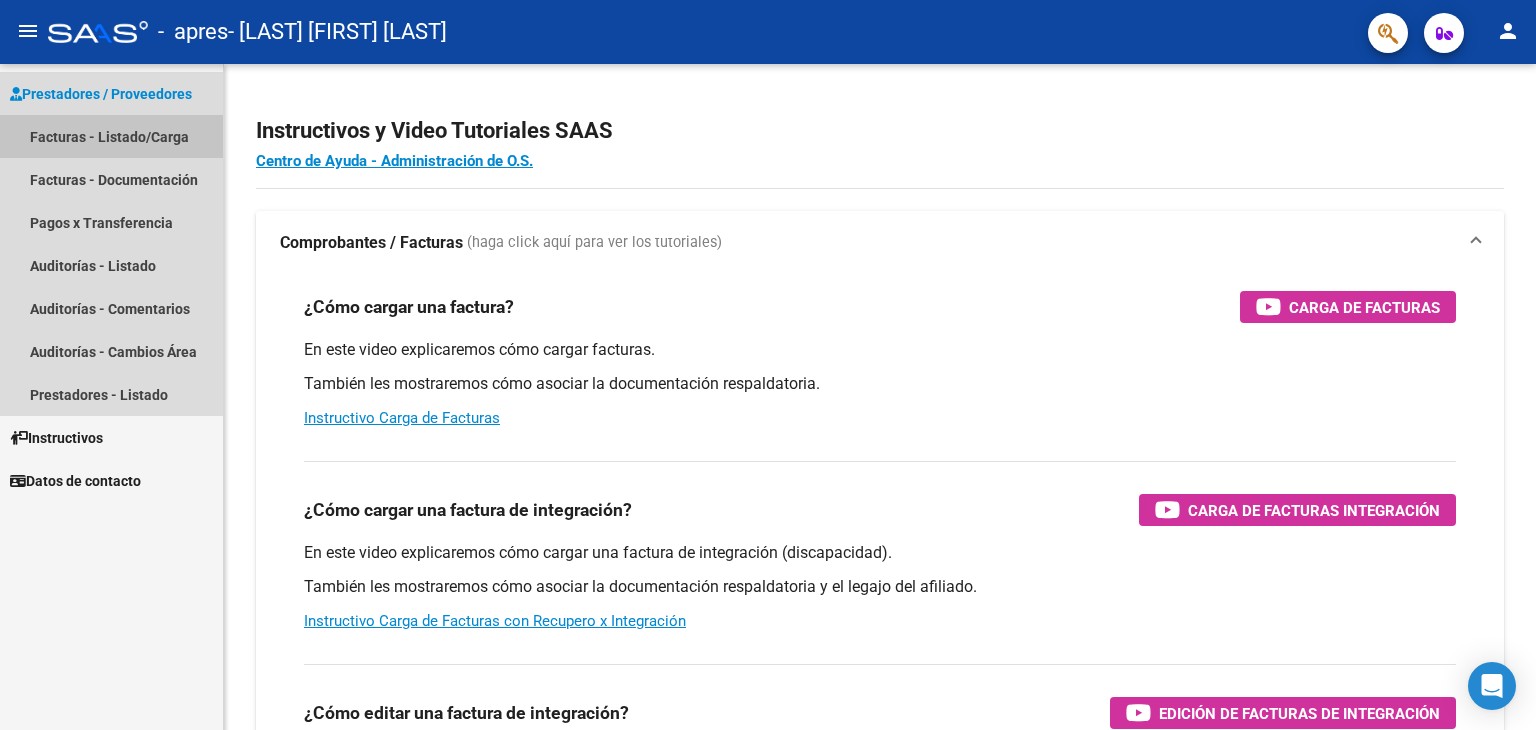 click on "Facturas - Listado/Carga" at bounding box center [111, 136] 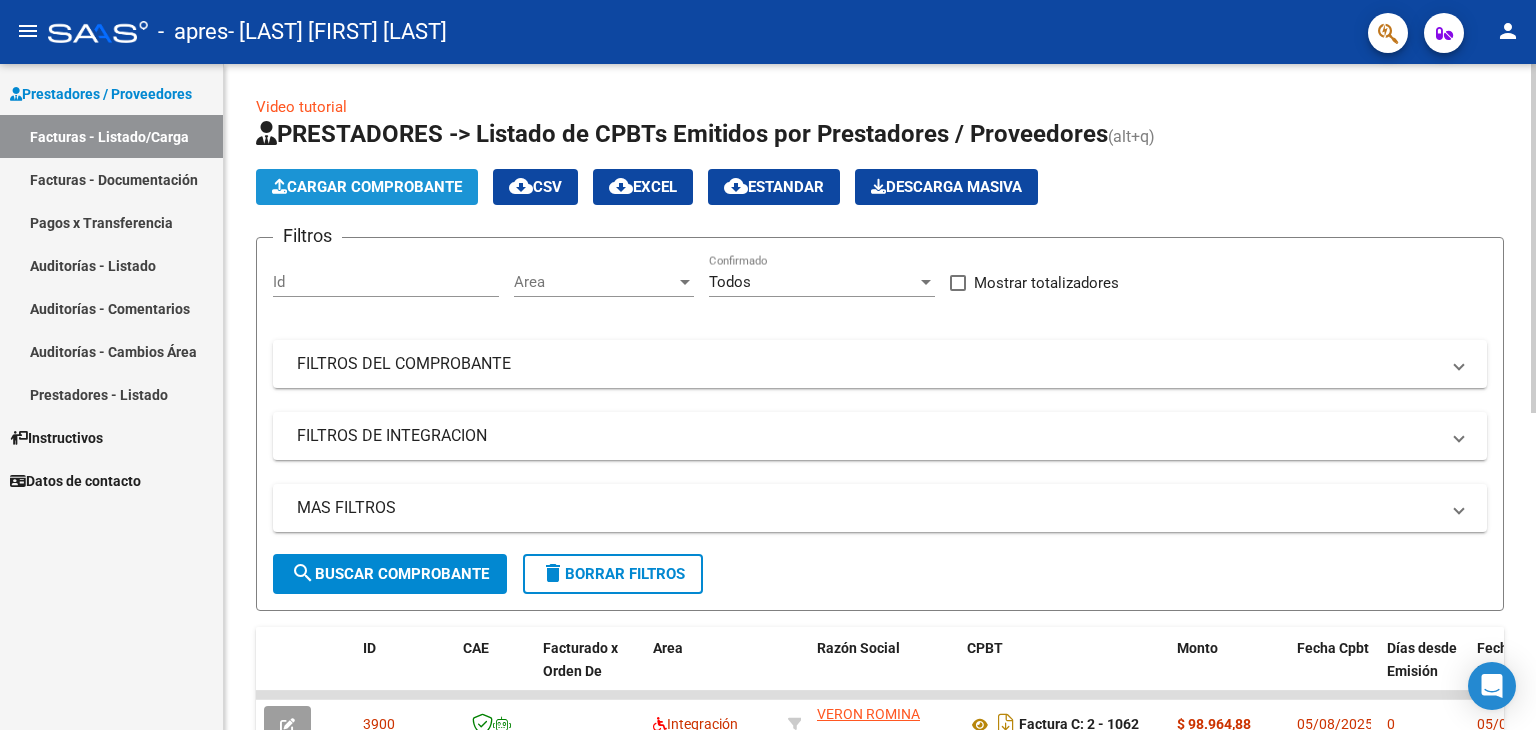 click on "Cargar Comprobante" 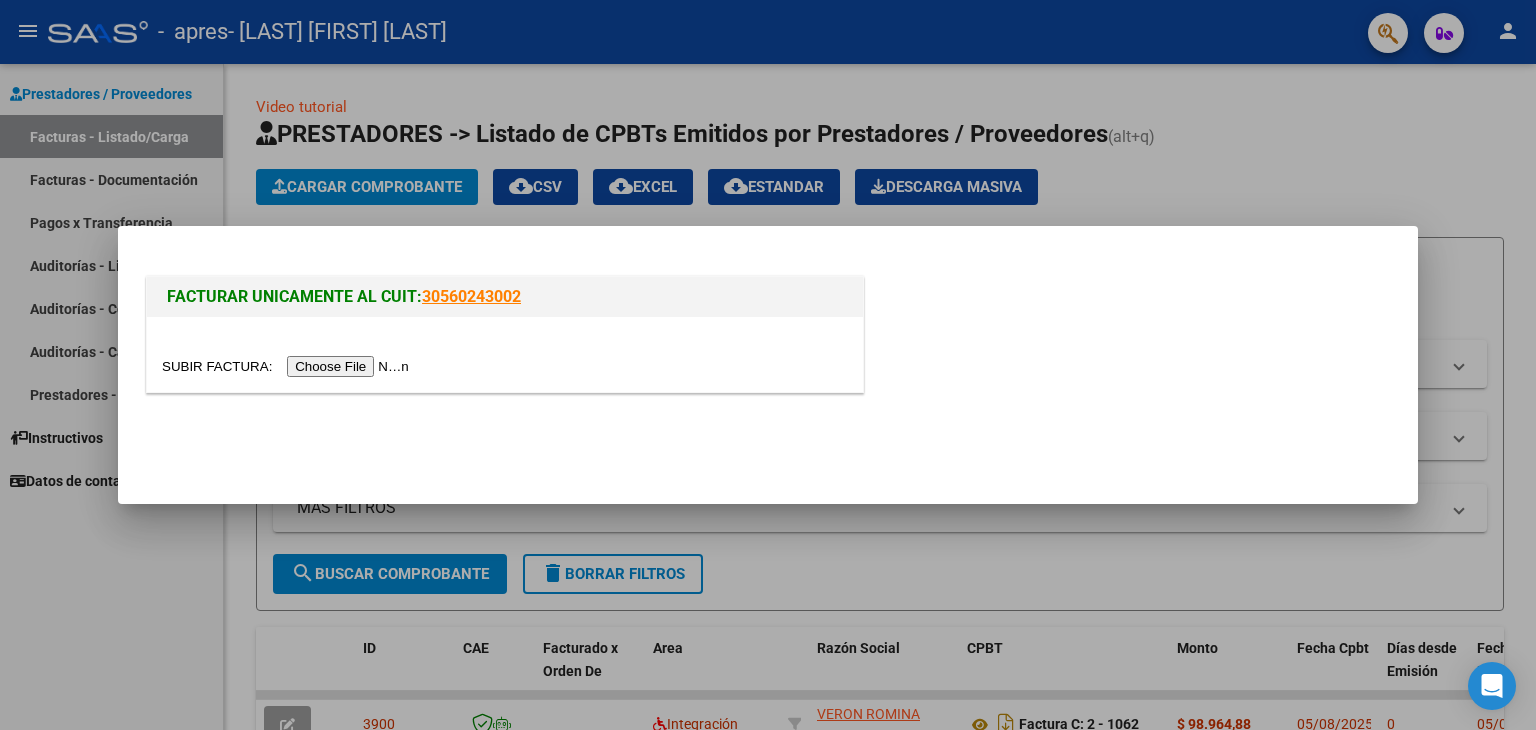click at bounding box center [288, 366] 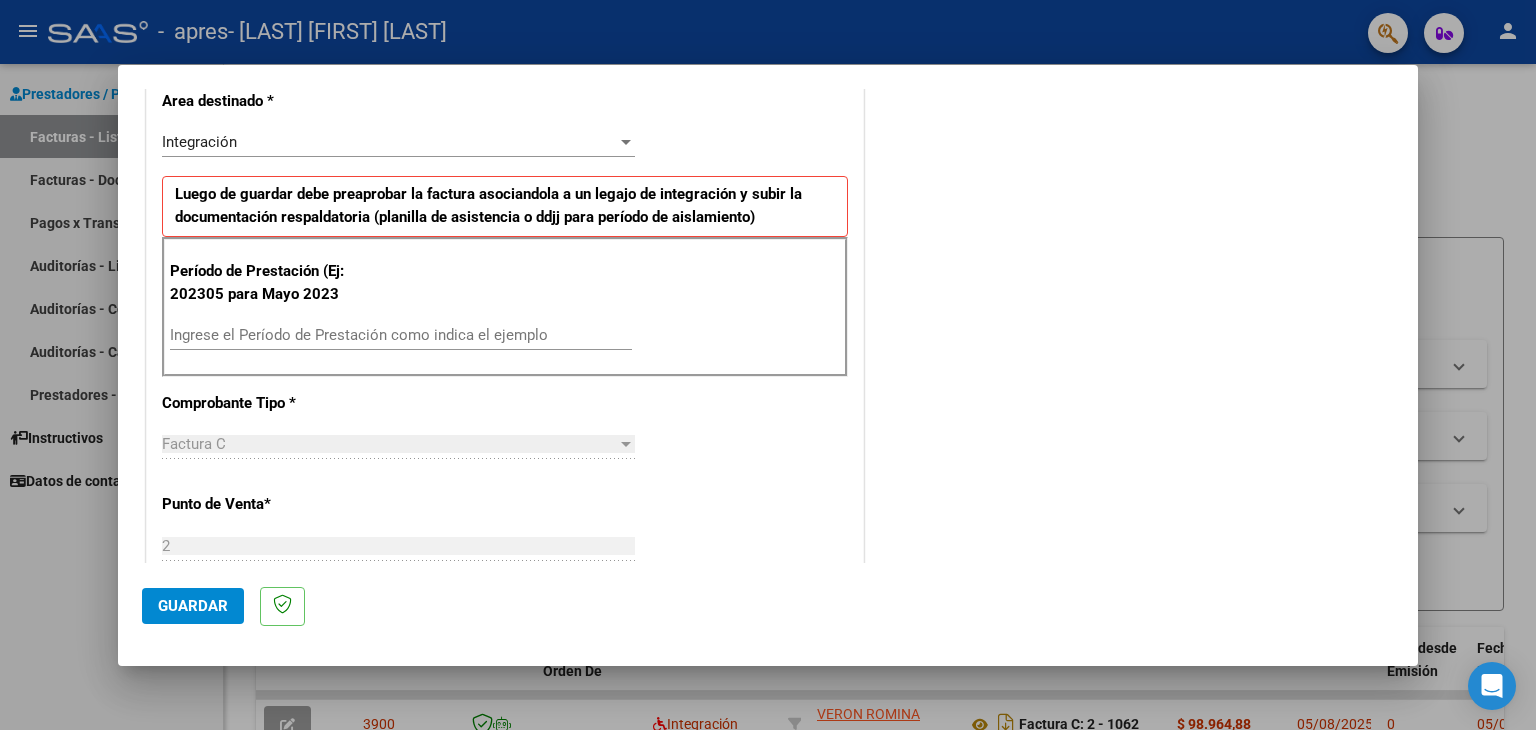 scroll, scrollTop: 436, scrollLeft: 0, axis: vertical 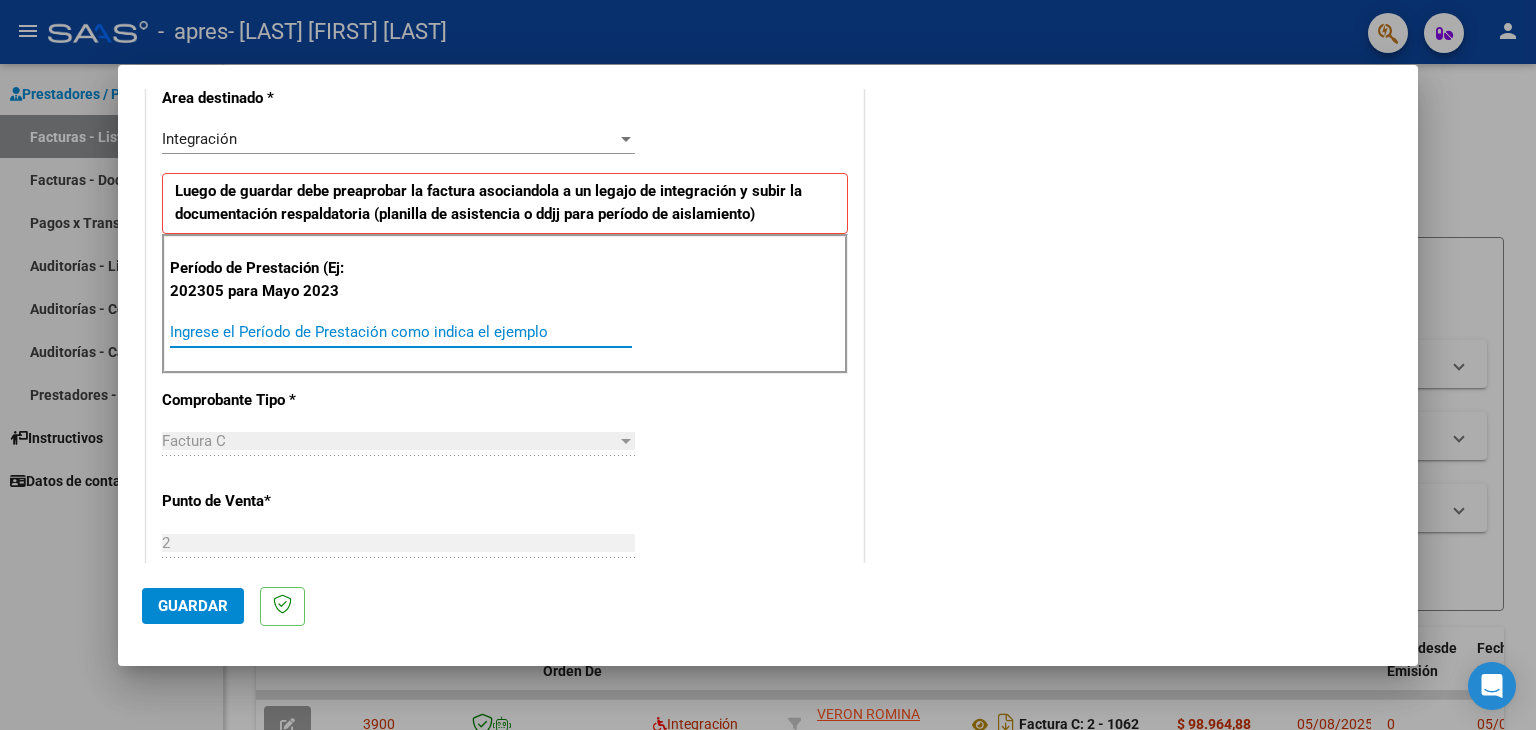 click on "Ingrese el Período de Prestación como indica el ejemplo" at bounding box center (401, 332) 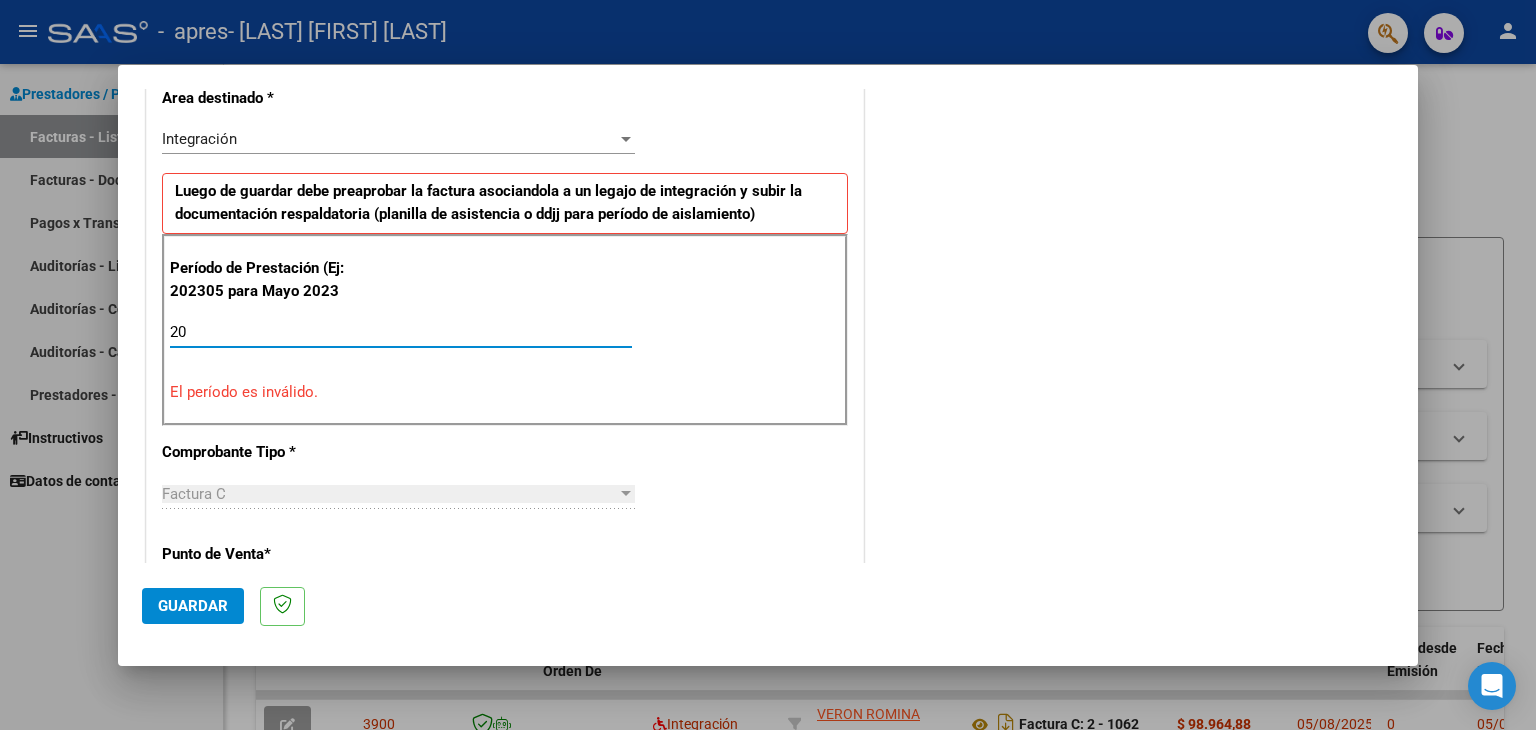 type on "2" 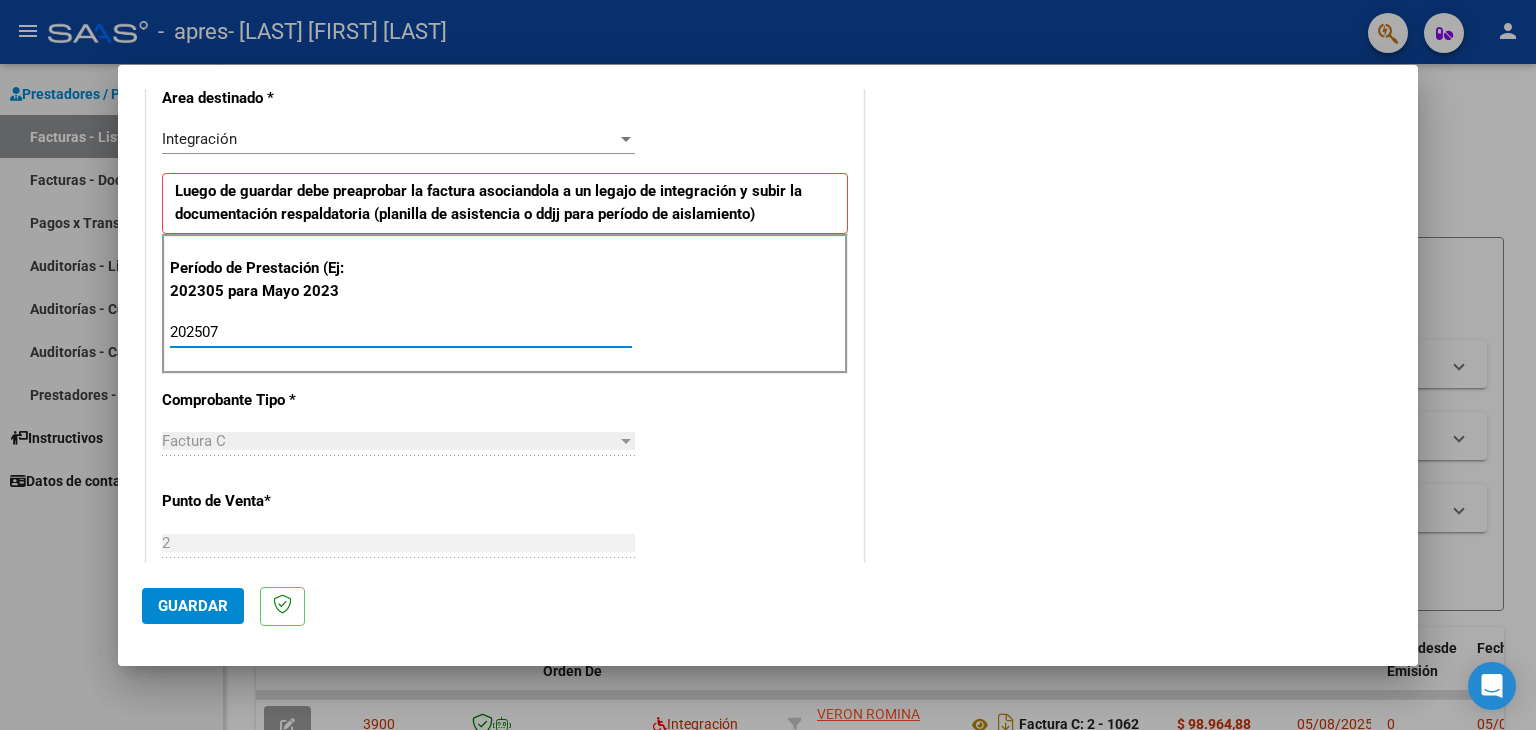 type on "202507" 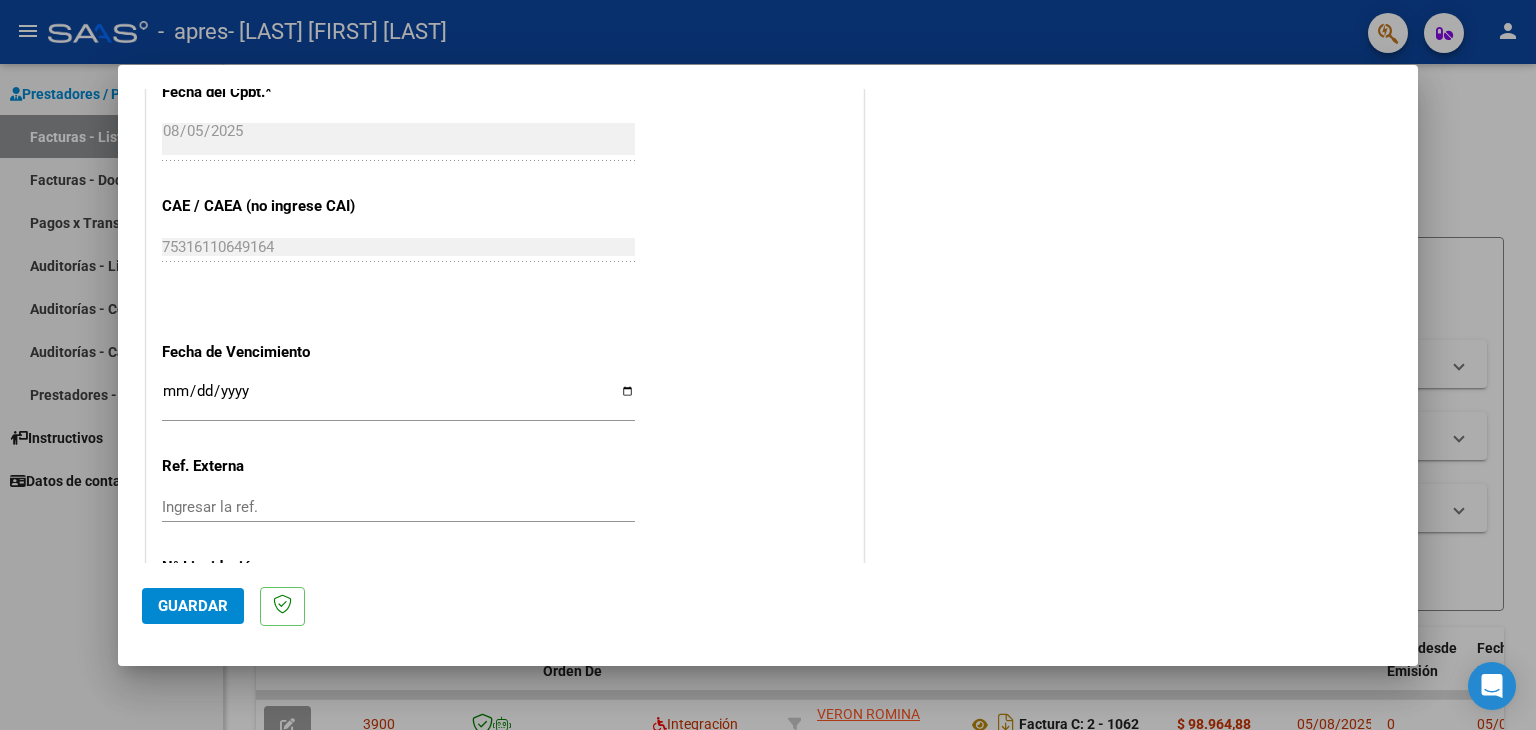 scroll, scrollTop: 1140, scrollLeft: 0, axis: vertical 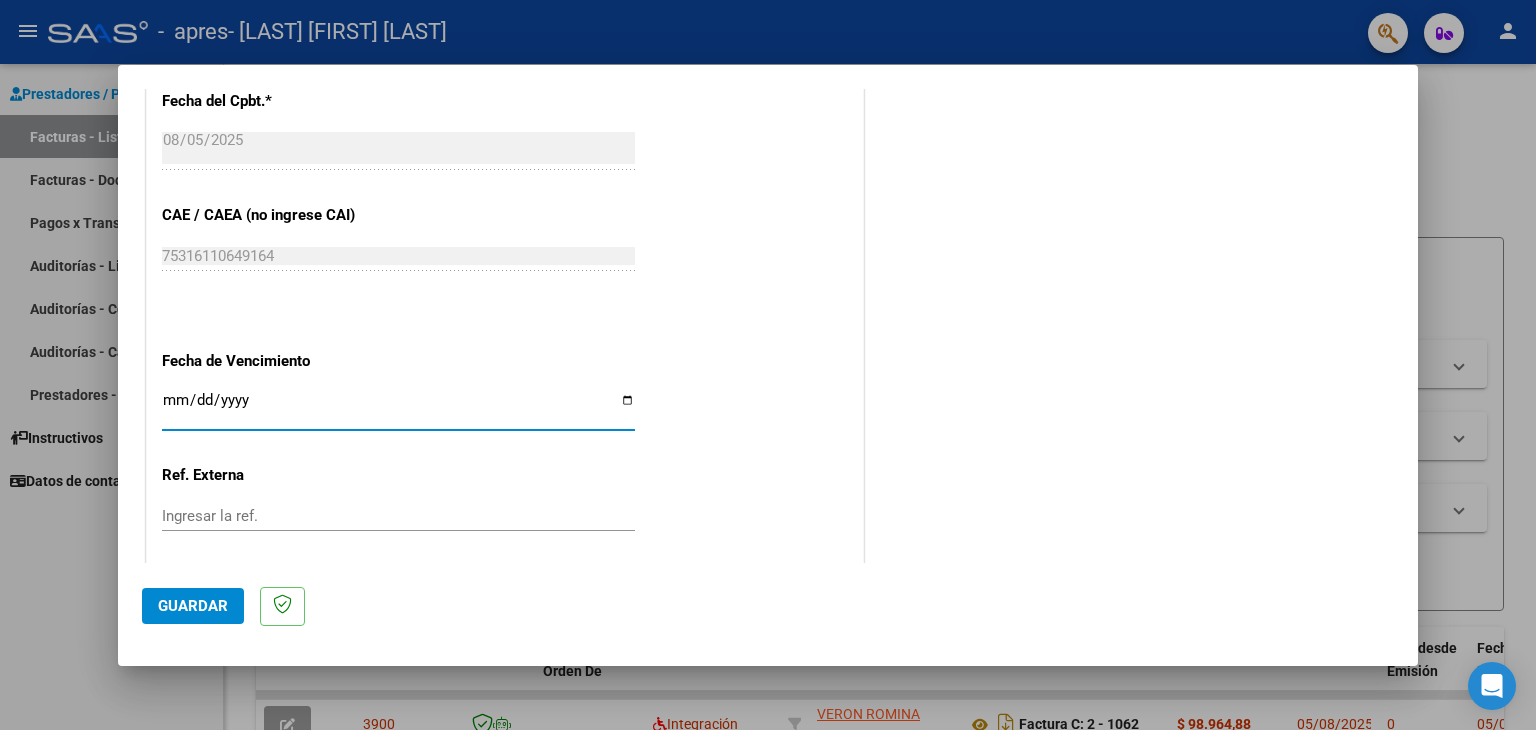 click on "Ingresar la fecha" at bounding box center (398, 408) 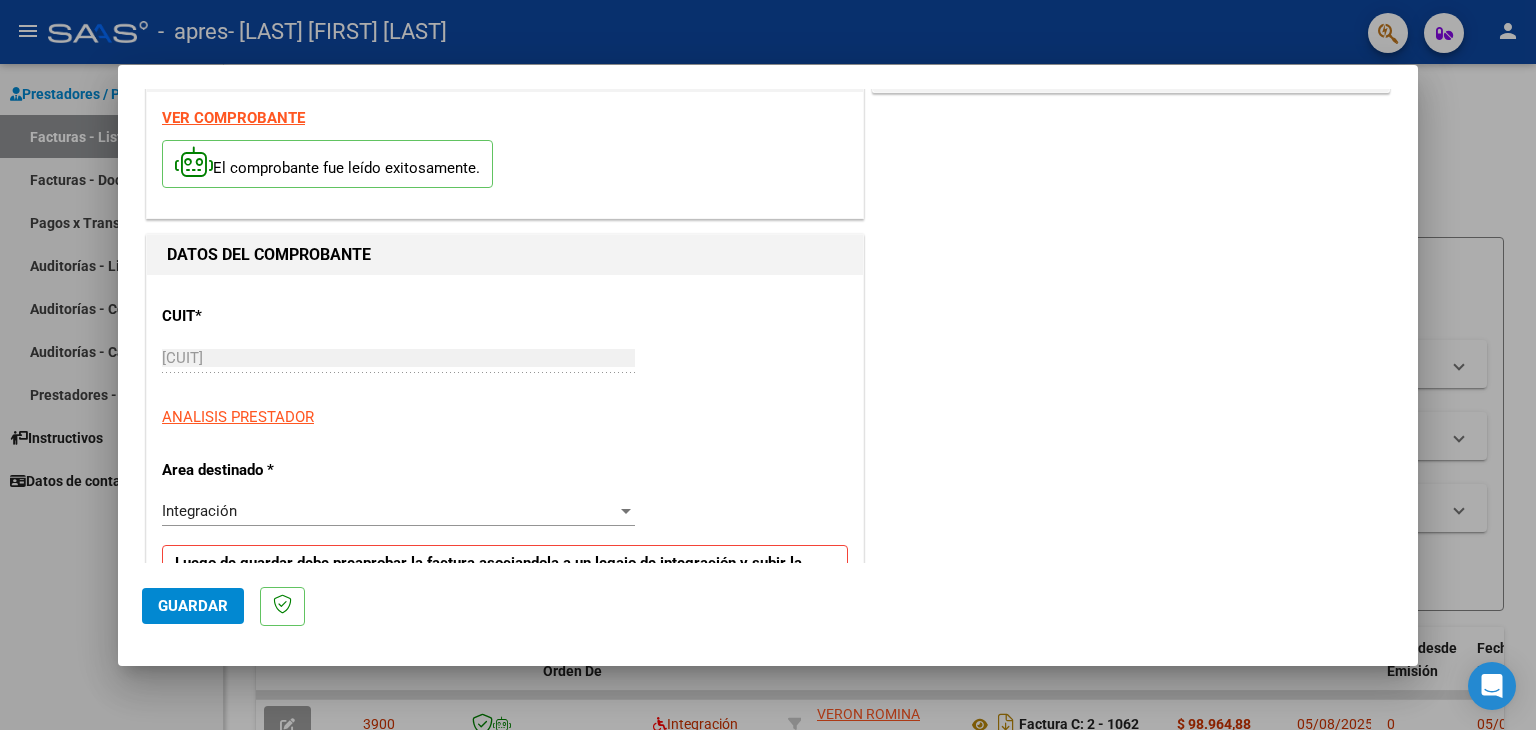 scroll, scrollTop: 0, scrollLeft: 0, axis: both 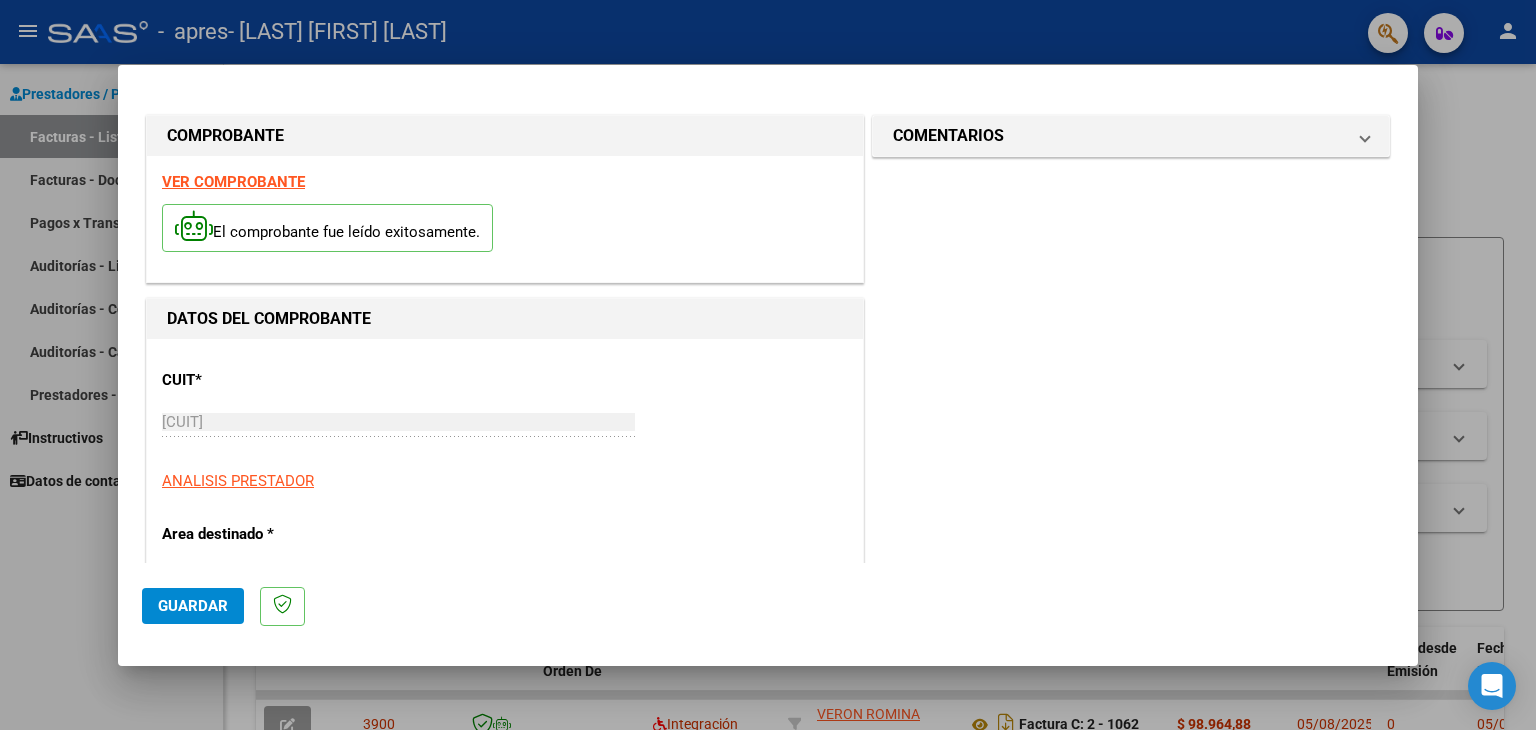 click at bounding box center [768, 365] 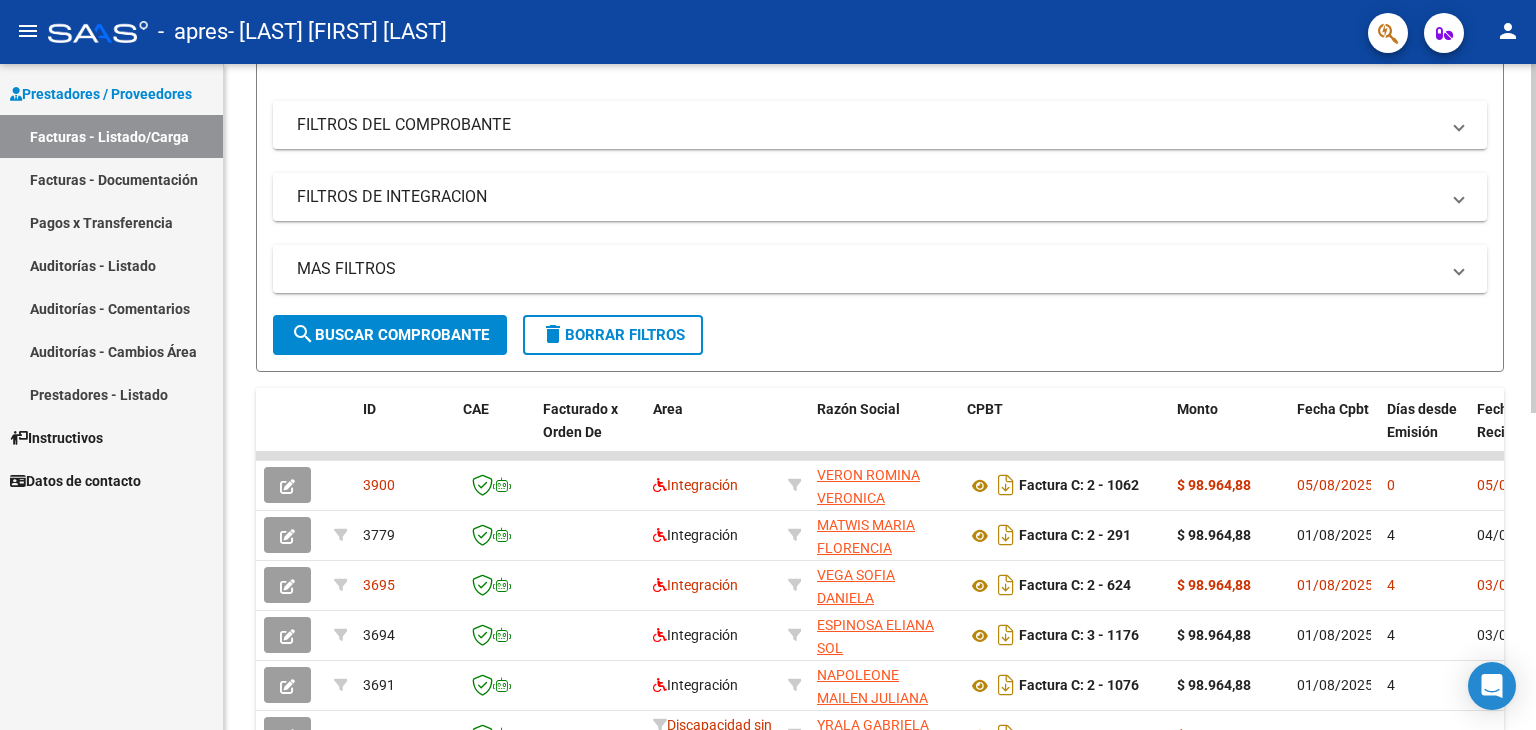 scroll, scrollTop: 227, scrollLeft: 0, axis: vertical 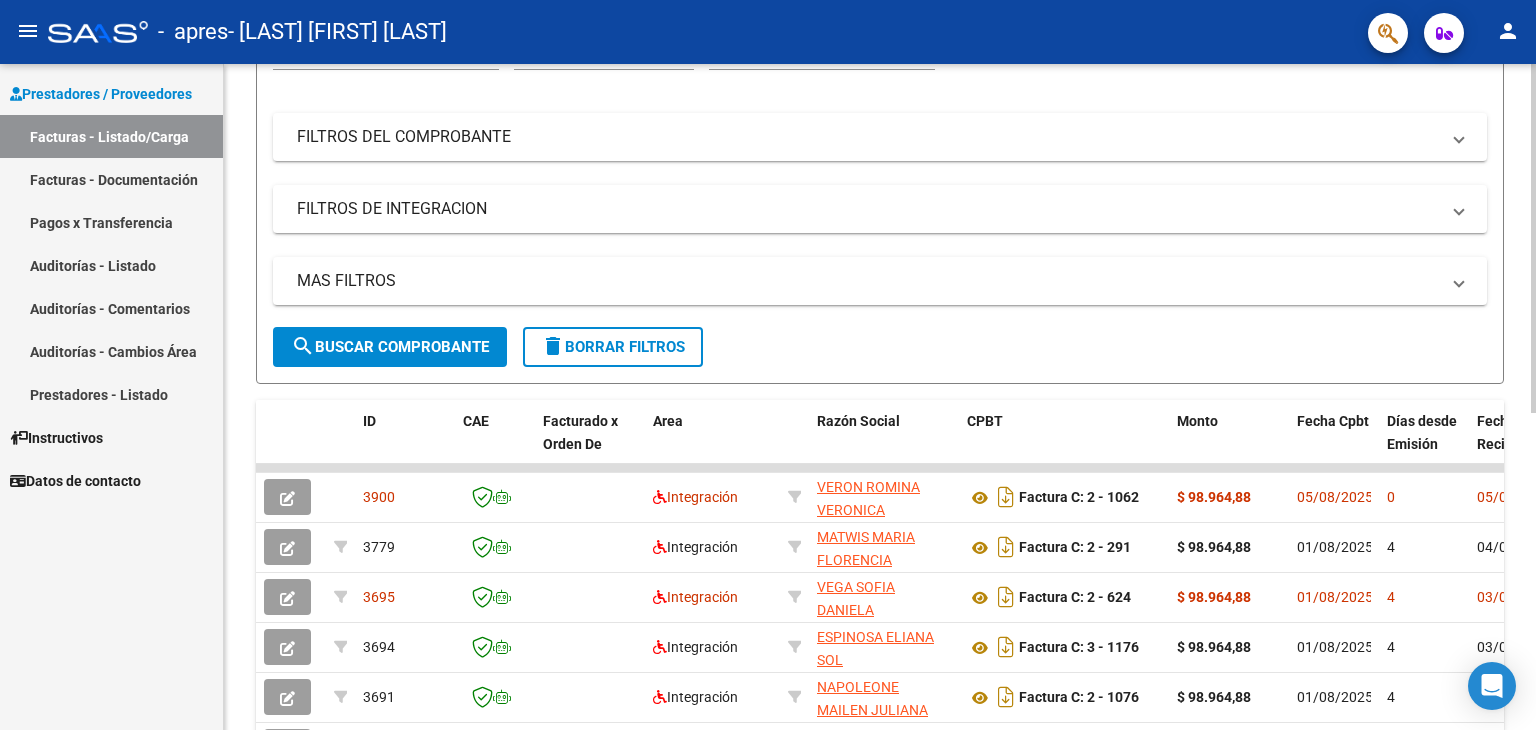 click 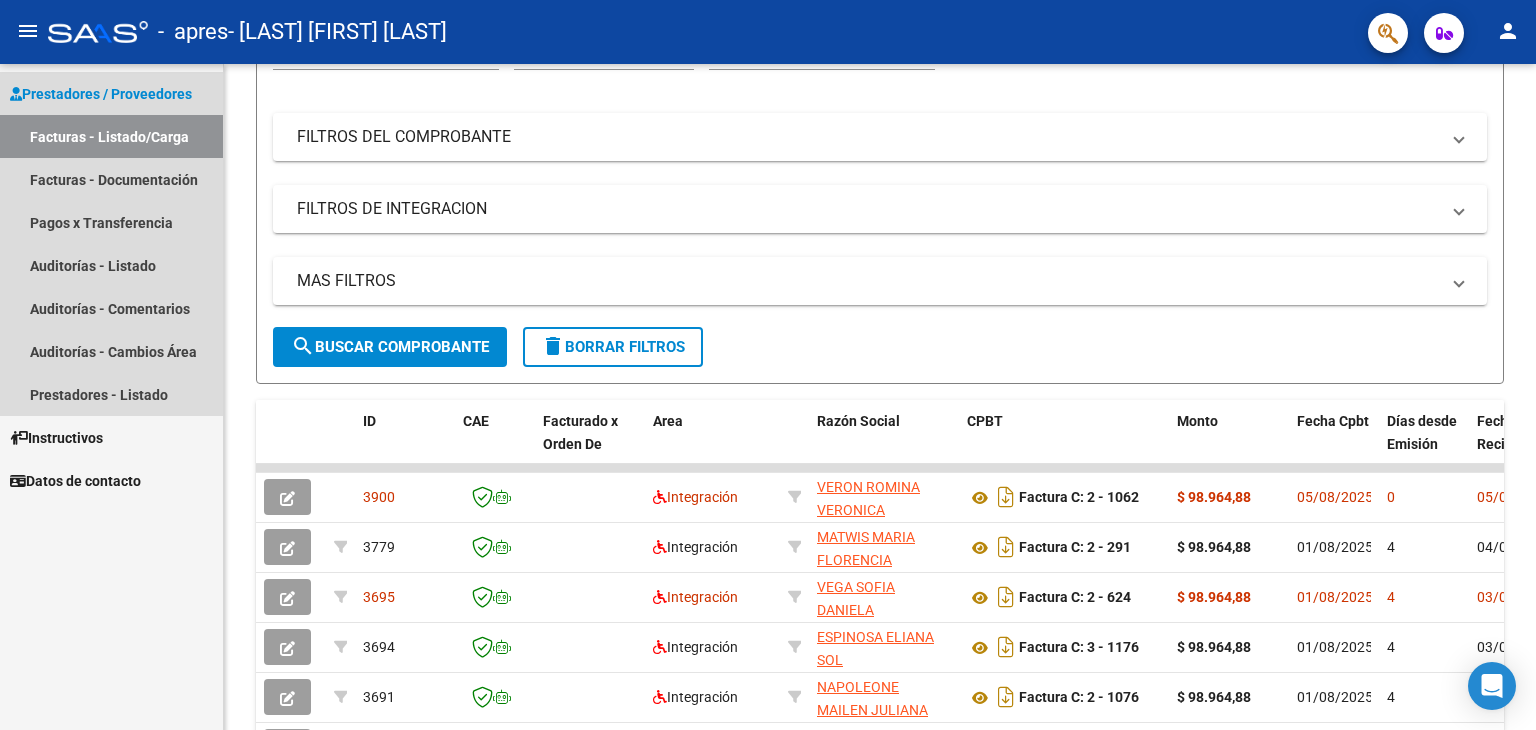 click on "Facturas - Listado/Carga" at bounding box center (111, 136) 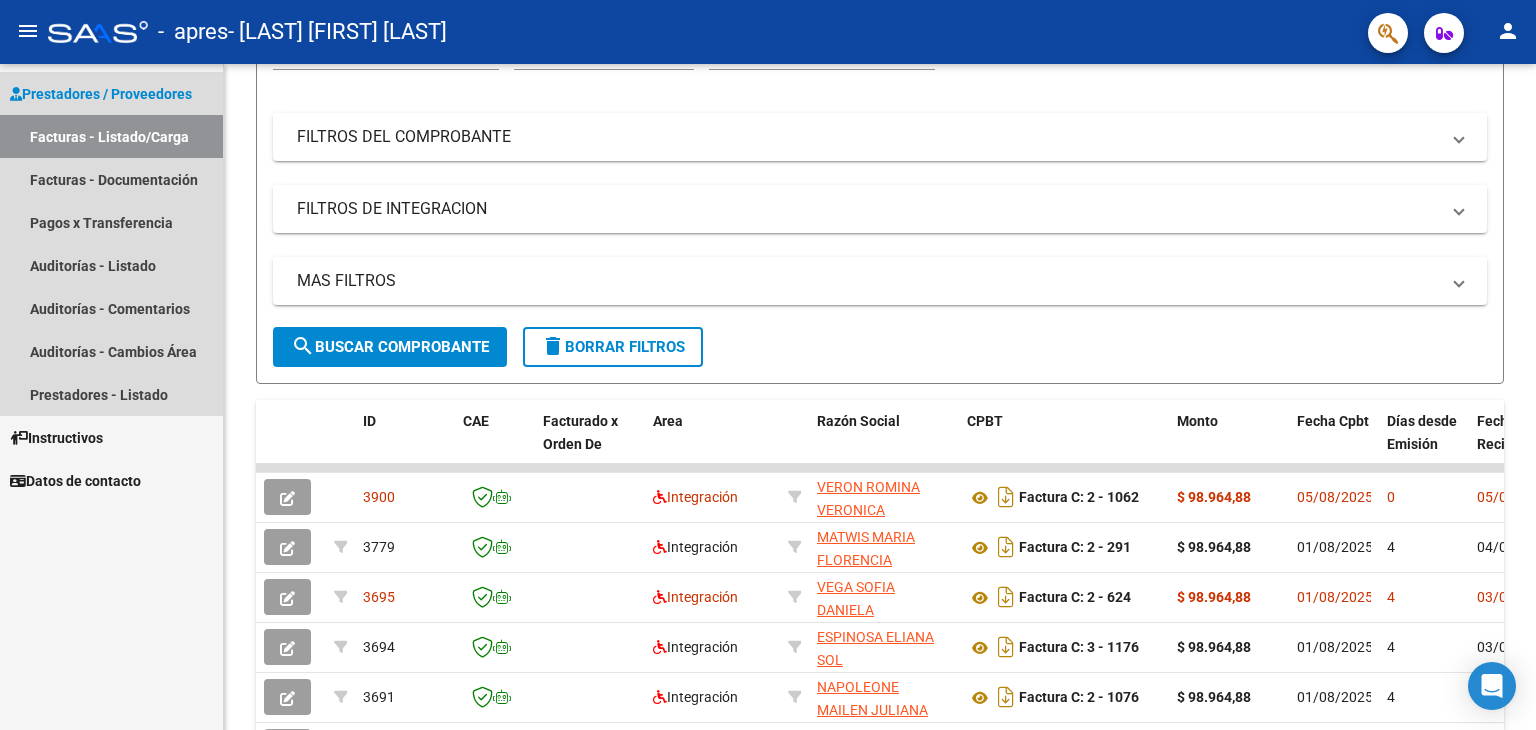 click on "Facturas - Listado/Carga" at bounding box center (111, 136) 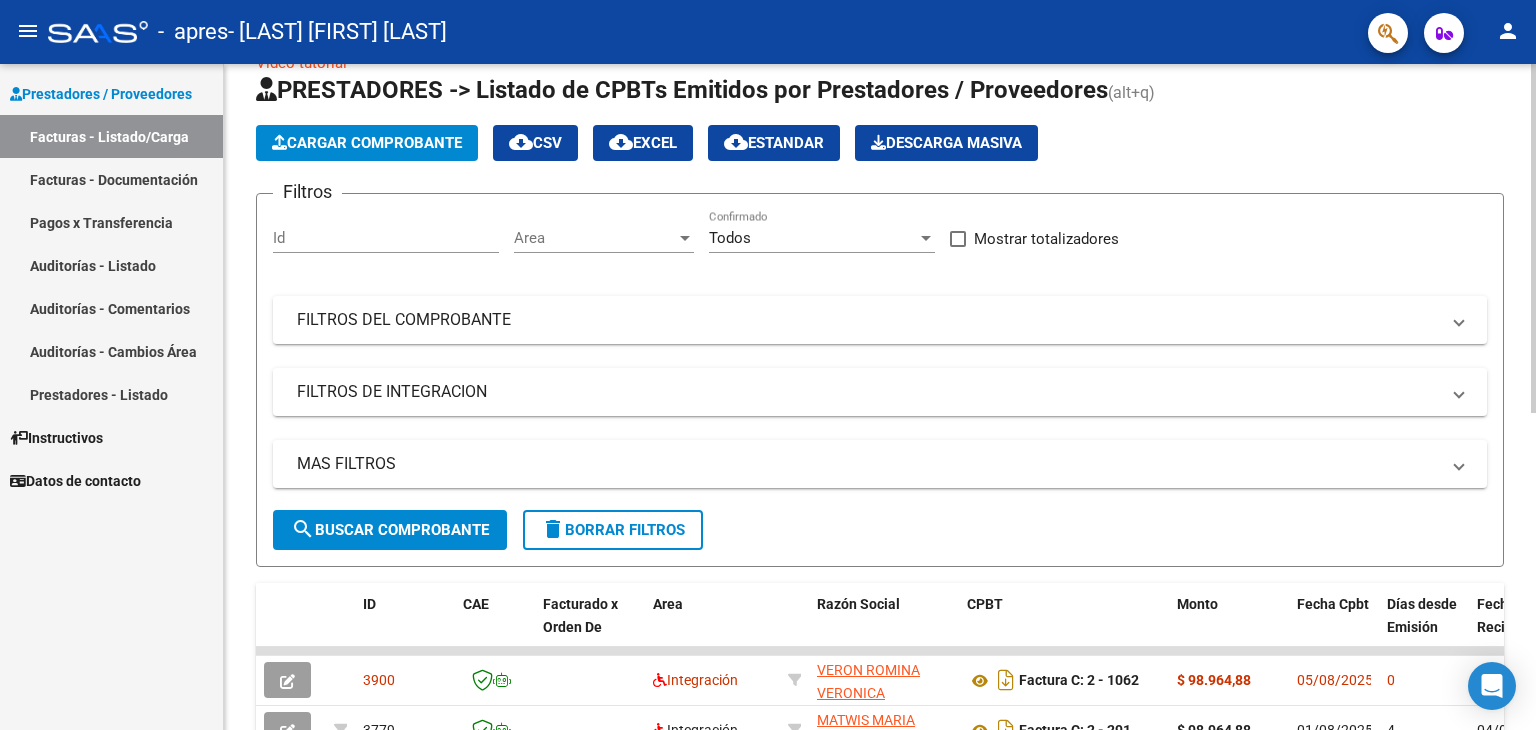 scroll, scrollTop: 0, scrollLeft: 0, axis: both 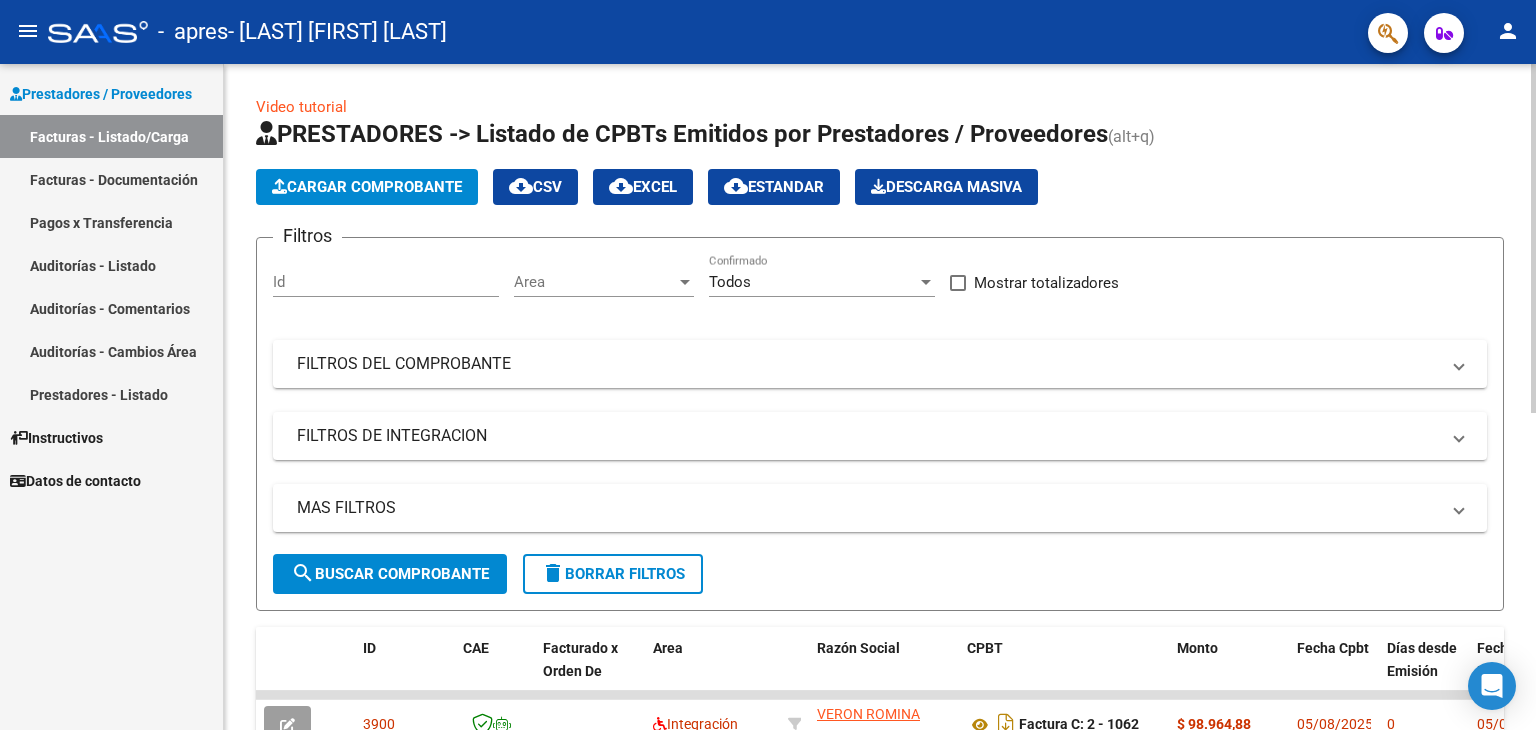 click 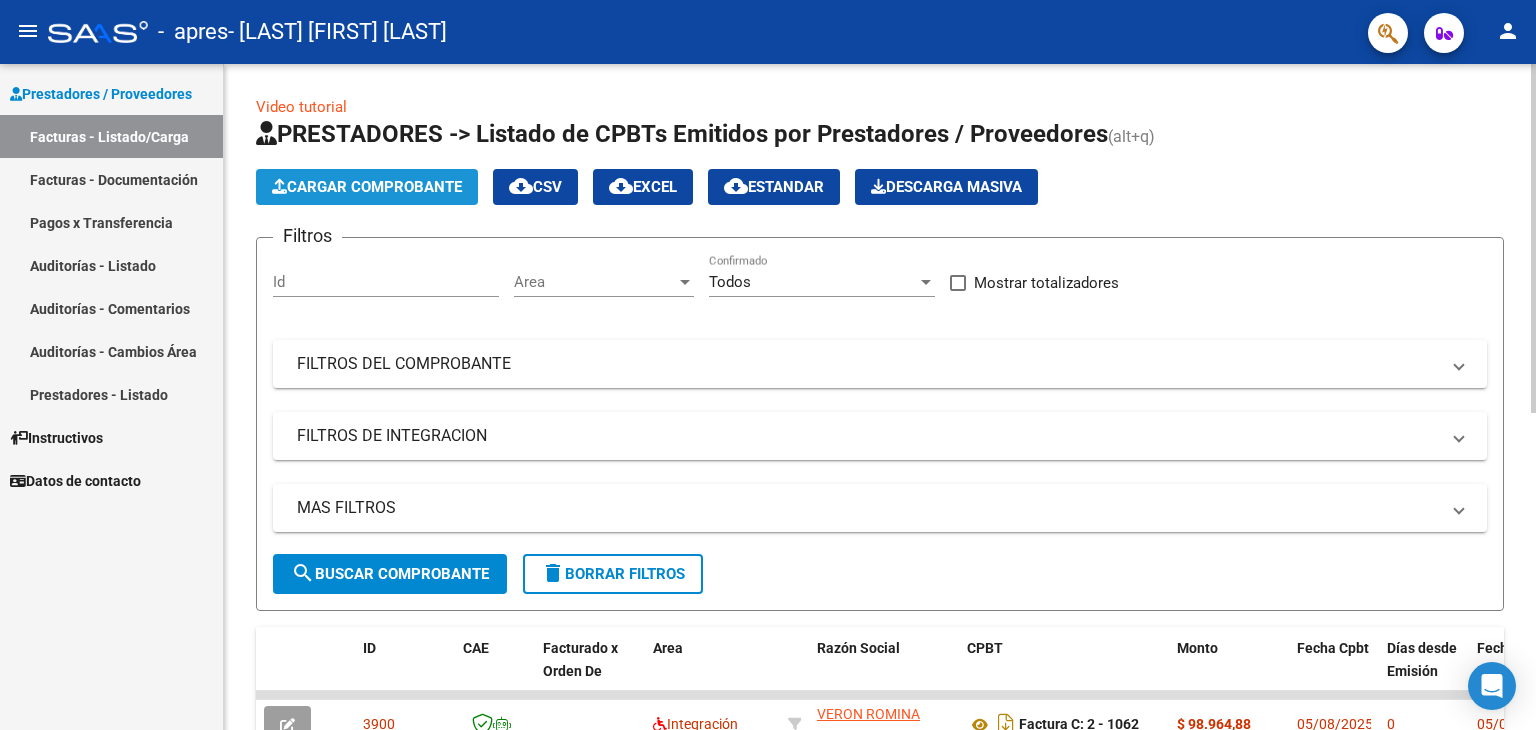 click on "Cargar Comprobante" 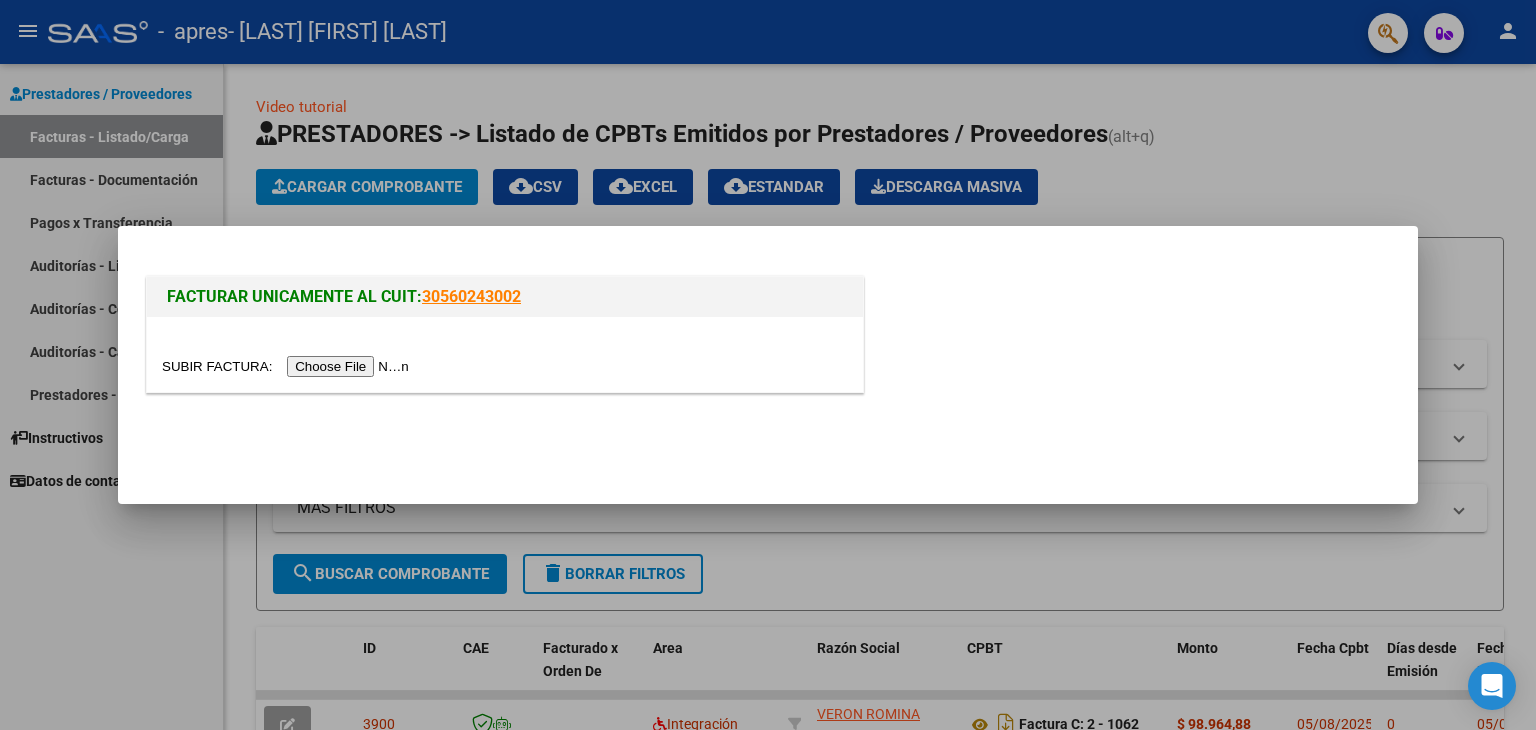 click at bounding box center [288, 366] 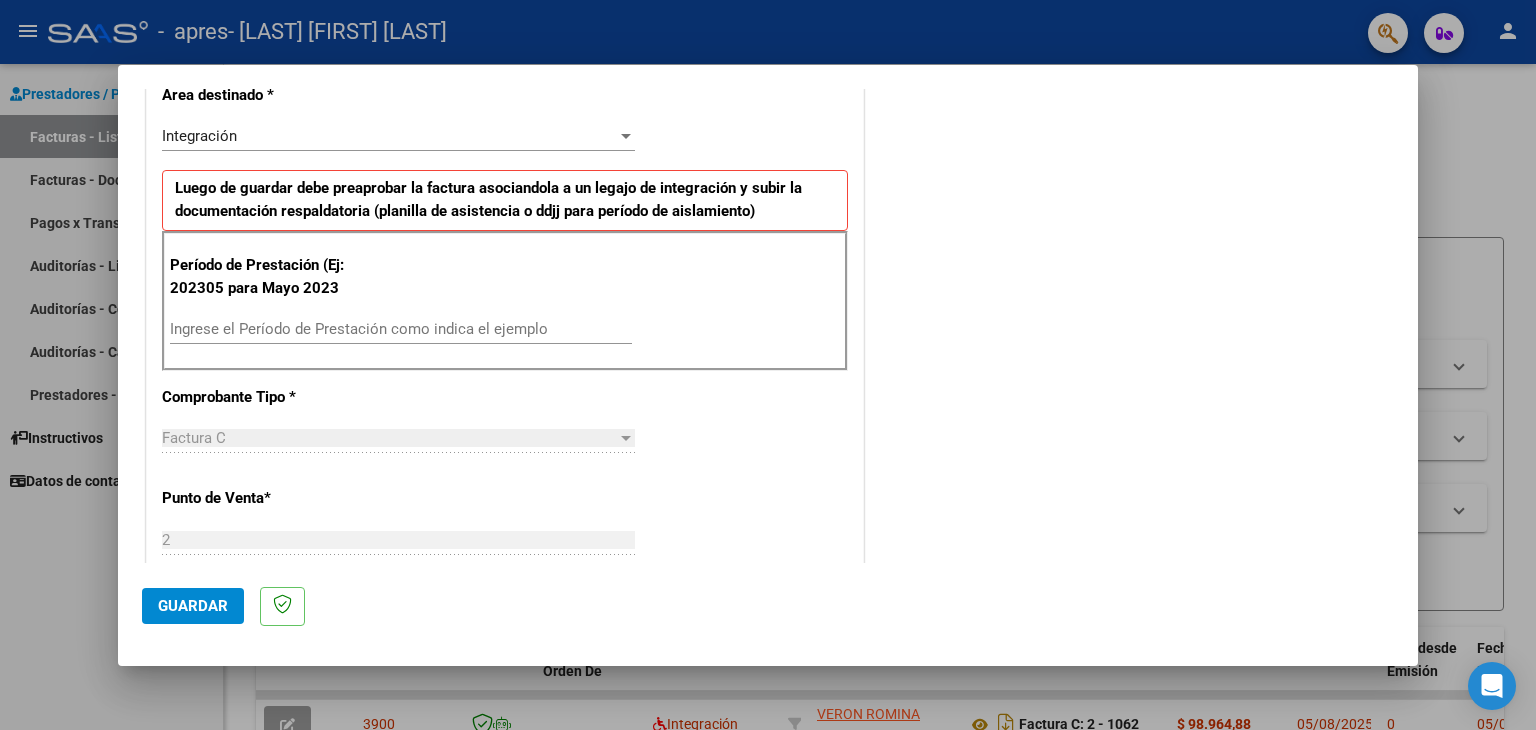 scroll, scrollTop: 624, scrollLeft: 0, axis: vertical 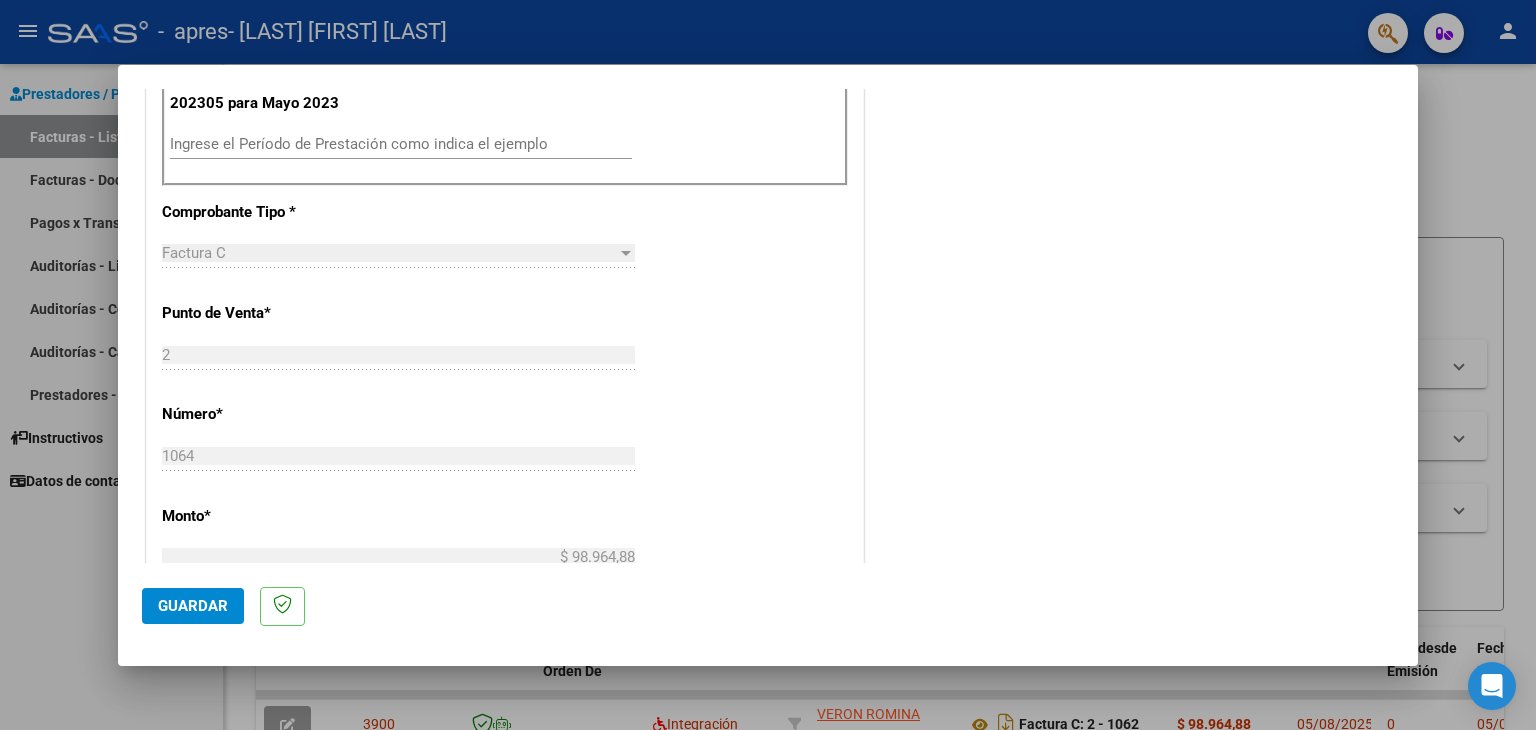 click on "Período de Prestación (Ej: 202305 para Mayo 2023    Ingrese el Período de Prestación como indica el ejemplo" at bounding box center (505, 116) 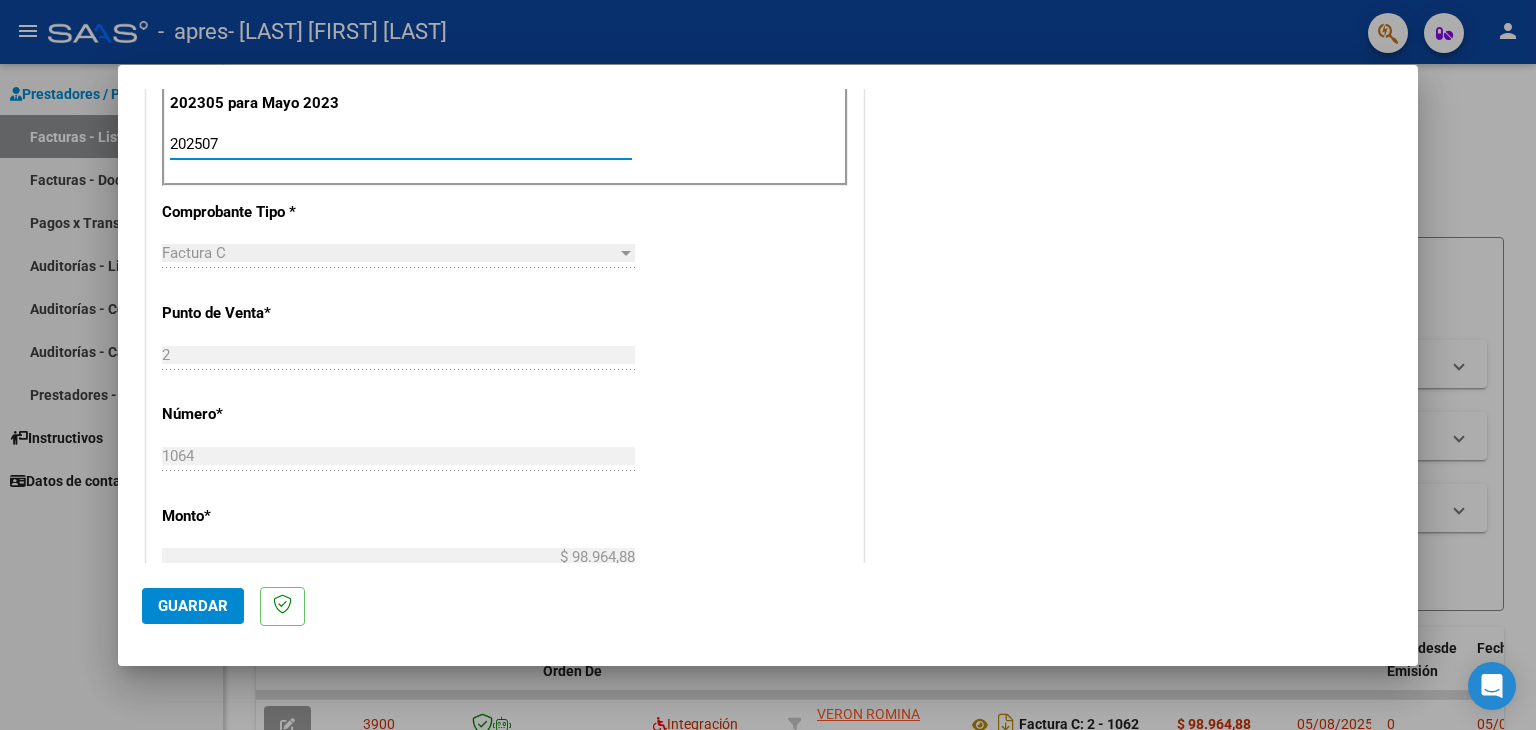 type on "202507" 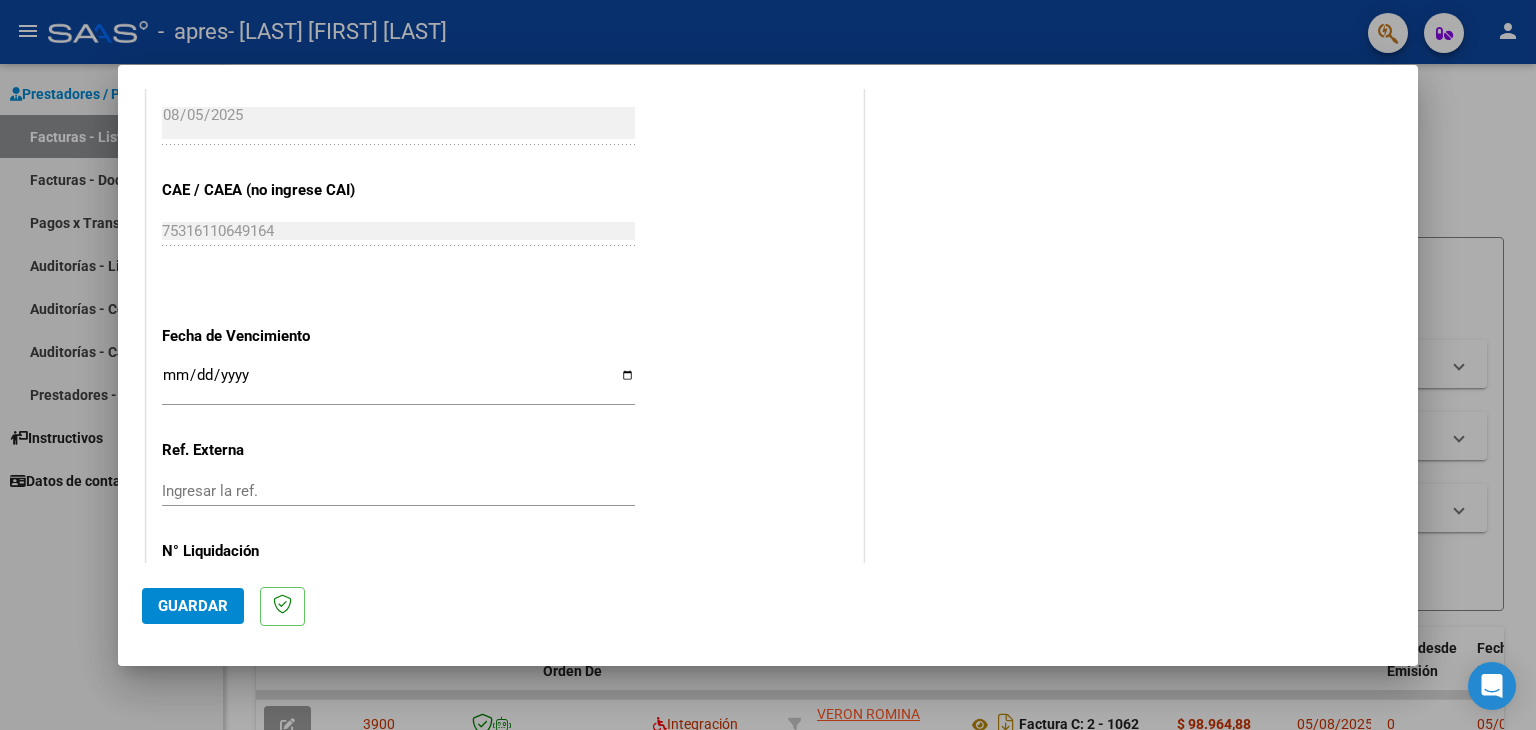 scroll, scrollTop: 1245, scrollLeft: 0, axis: vertical 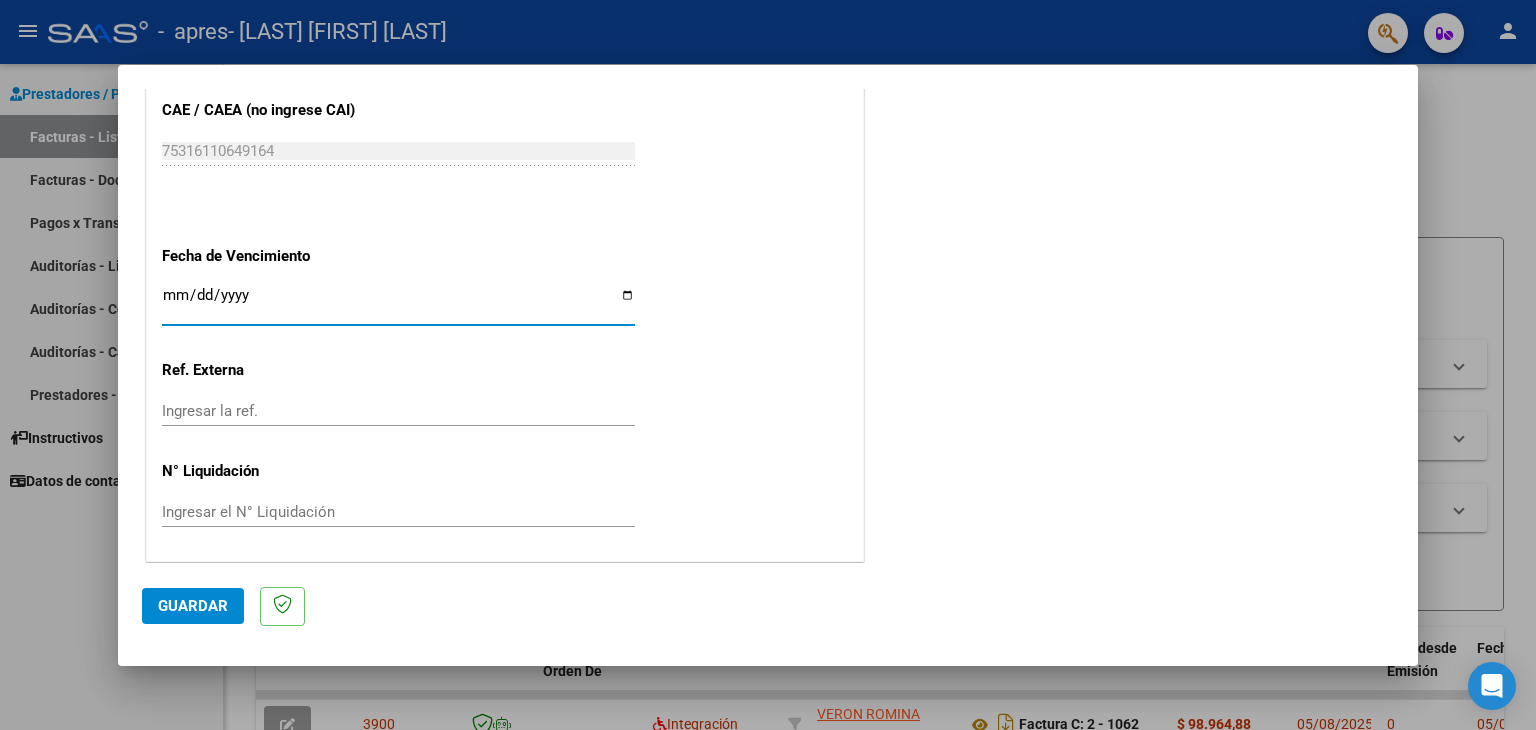 click on "Ingresar la fecha" at bounding box center [398, 303] 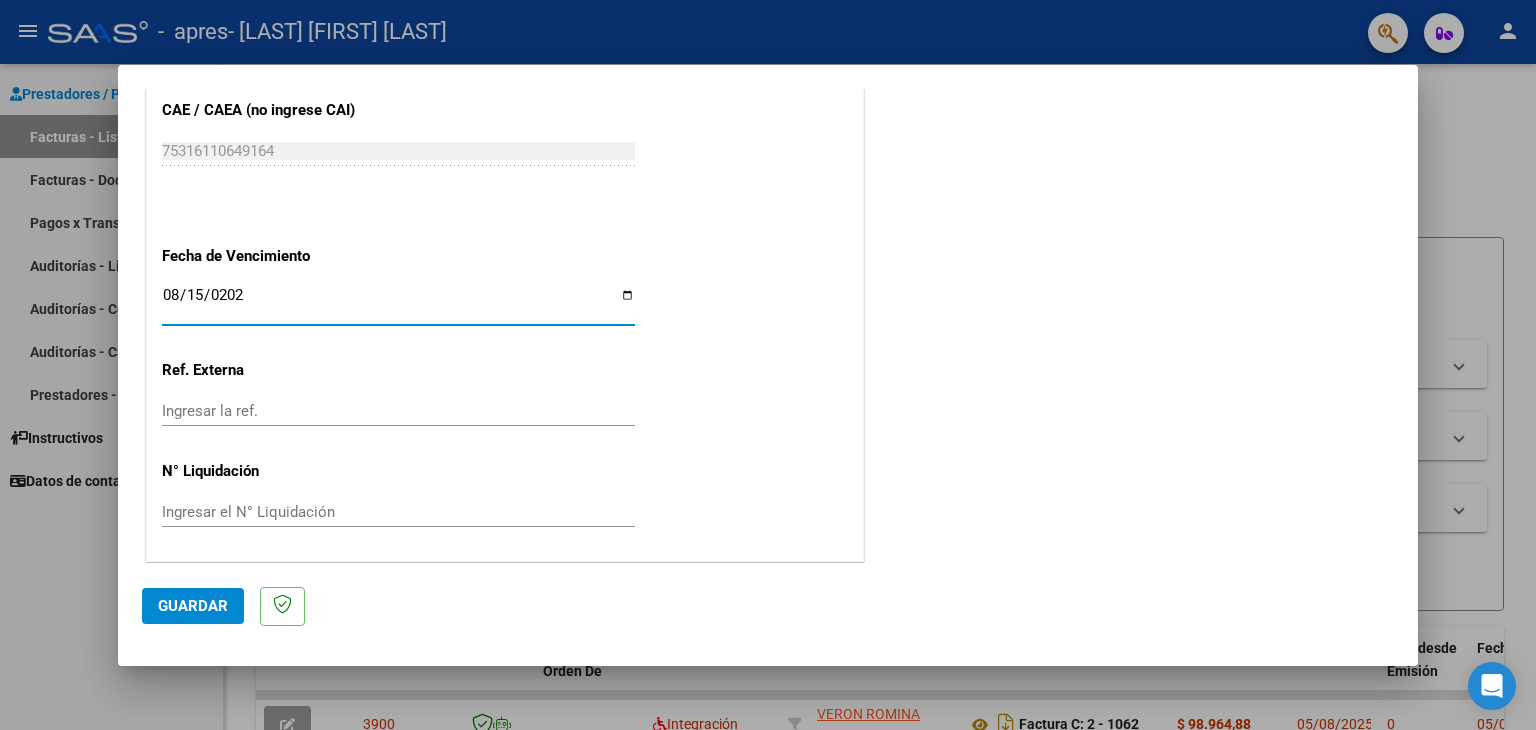 type on "2025-08-15" 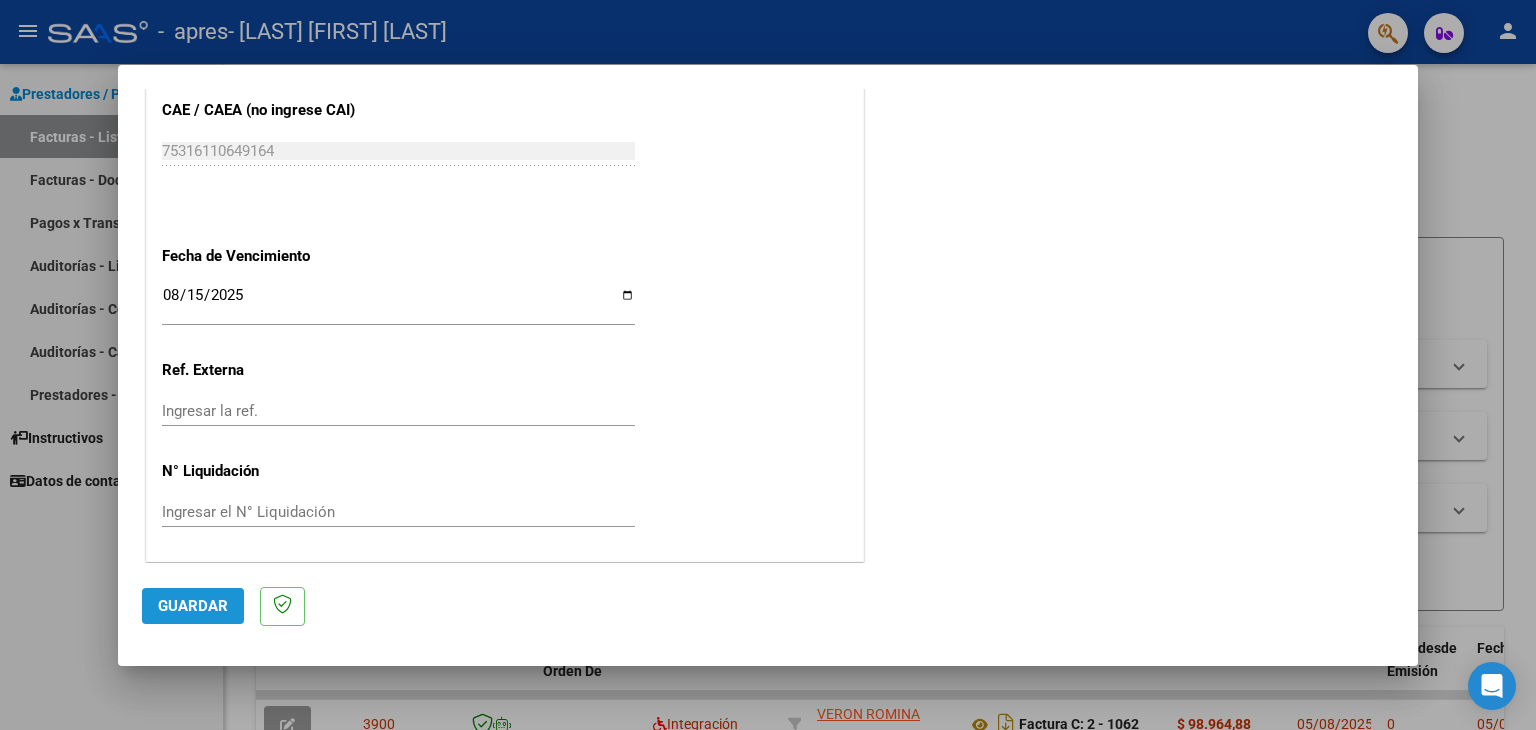click on "Guardar" 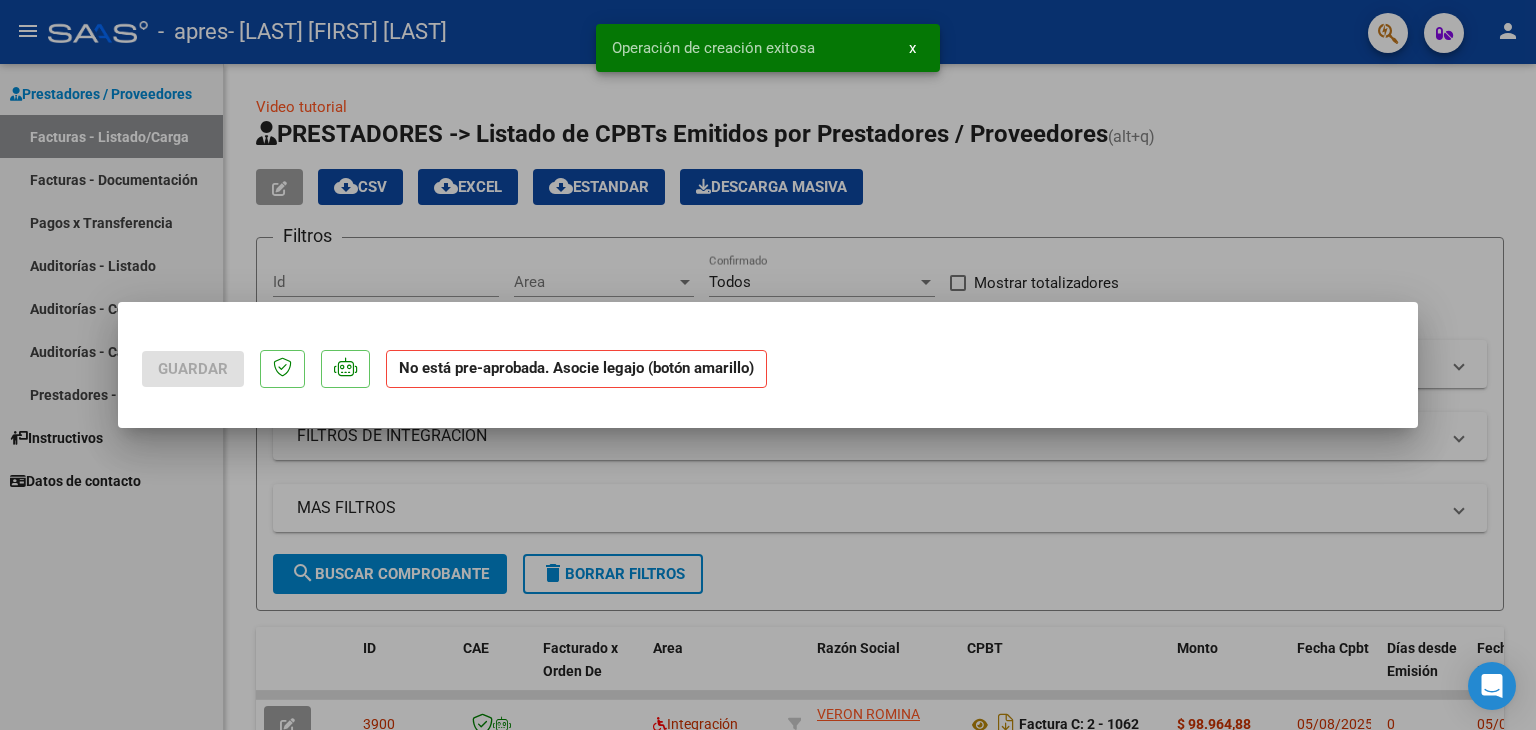 scroll, scrollTop: 0, scrollLeft: 0, axis: both 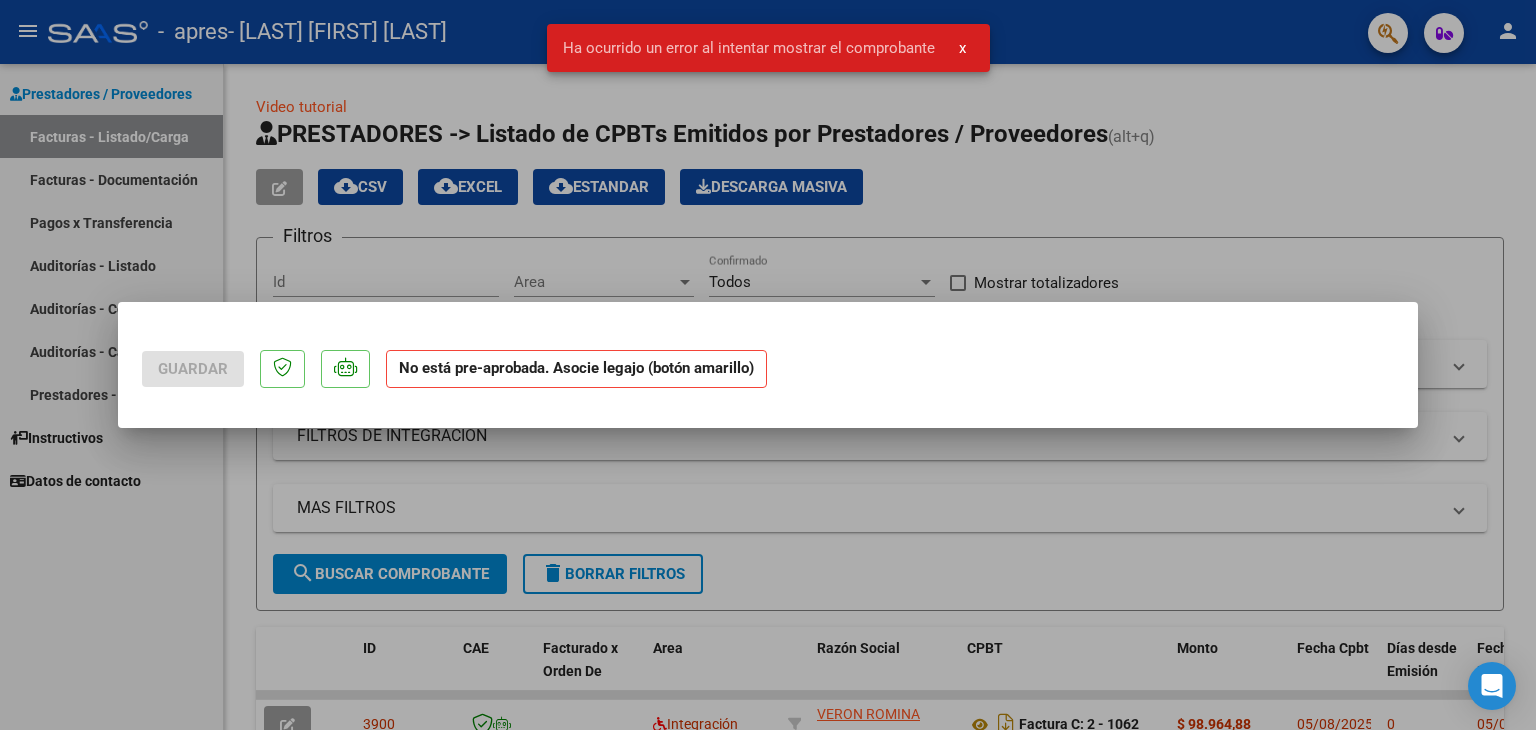 click on "Ha ocurrido un error al intentar mostrar el comprobante" at bounding box center (749, 48) 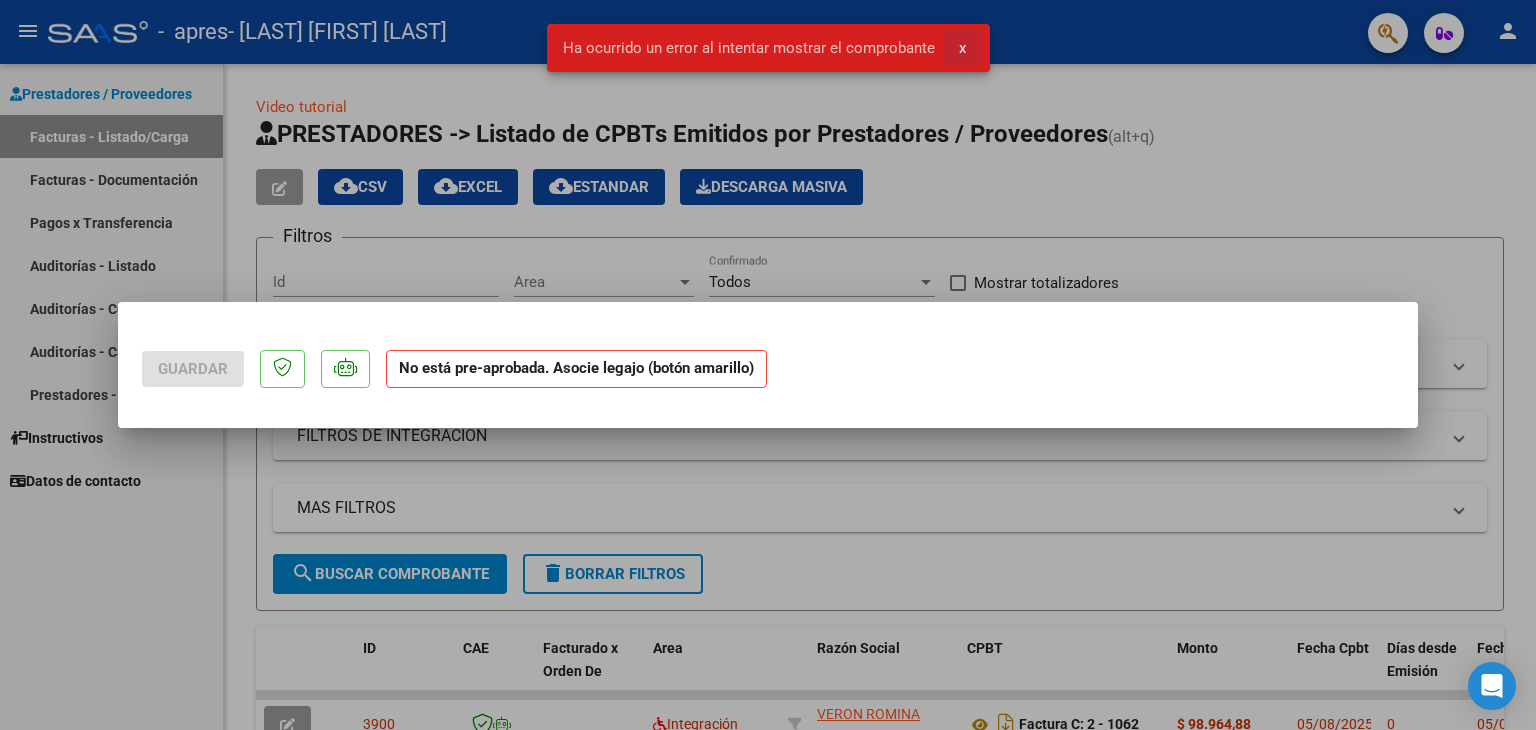 click on "x" at bounding box center [962, 48] 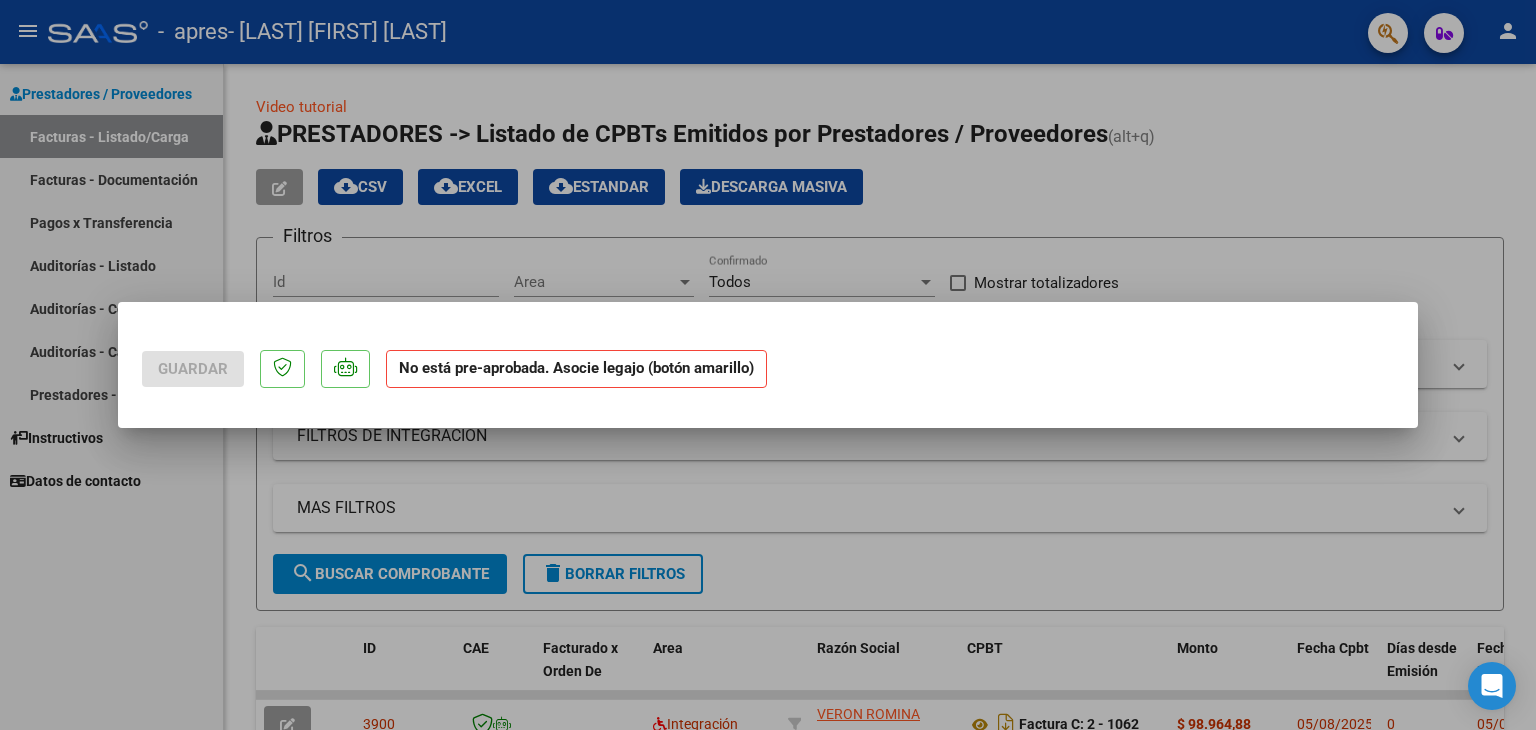 click at bounding box center [768, 365] 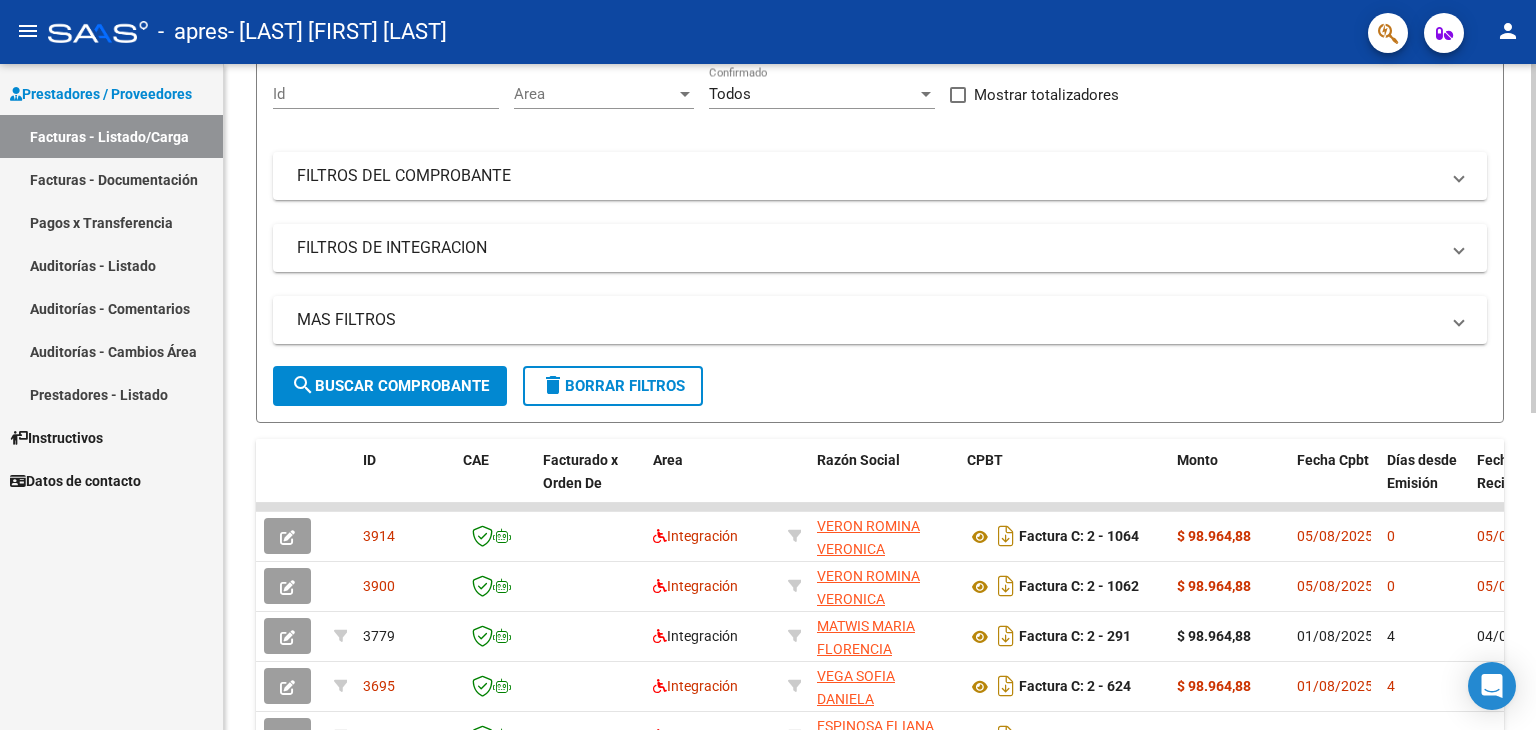 click on "Video tutorial   PRESTADORES -> Listado de CPBTs Emitidos por Prestadores / Proveedores (alt+q)   Cargar Comprobante
cloud_download  CSV  cloud_download  EXCEL  cloud_download  Estandar   Descarga Masiva
Filtros Id Area Area Todos Confirmado   Mostrar totalizadores   FILTROS DEL COMPROBANTE  Comprobante Tipo Comprobante Tipo Start date – End date Fec. Comprobante Desde / Hasta Días Emisión Desde(cant. días) Días Emisión Hasta(cant. días) CUIT / Razón Social Pto. Venta Nro. Comprobante Código SSS CAE Válido CAE Válido Todos Cargado Módulo Hosp. Todos Tiene facturacion Apócrifa Hospital Refes  FILTROS DE INTEGRACION  Período De Prestación Campos del Archivo de Rendición Devuelto x SSS (dr_envio) Todos Rendido x SSS (dr_envio) Tipo de Registro Tipo de Registro Período Presentación Período Presentación Campos del Legajo Asociado (preaprobación) Afiliado Legajo (cuil/nombre) Todos Solo facturas preaprobadas  MAS FILTROS  Todos Con Doc. Respaldatoria Todos Con Trazabilidad Todos – – 0" 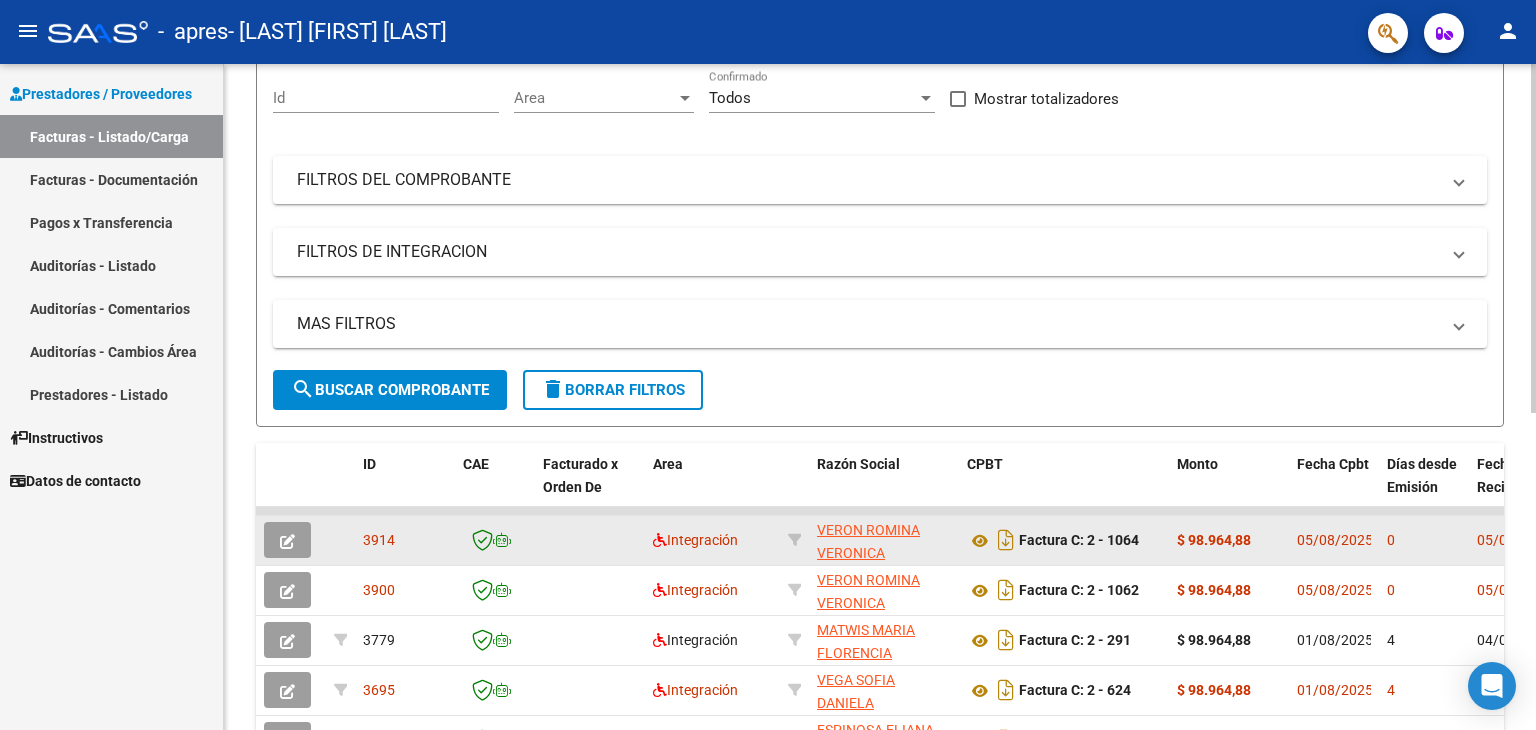 click on "3914" 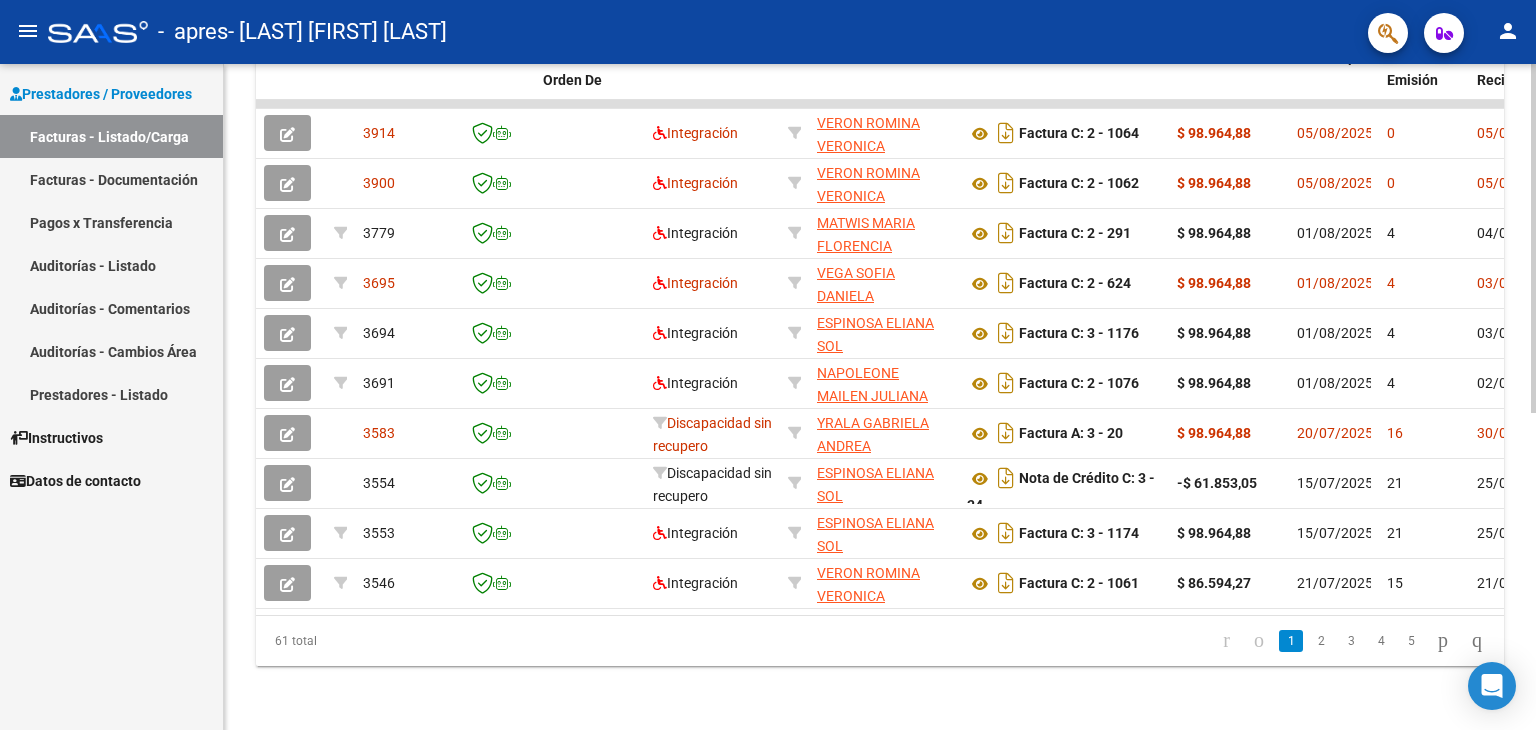 scroll, scrollTop: 604, scrollLeft: 0, axis: vertical 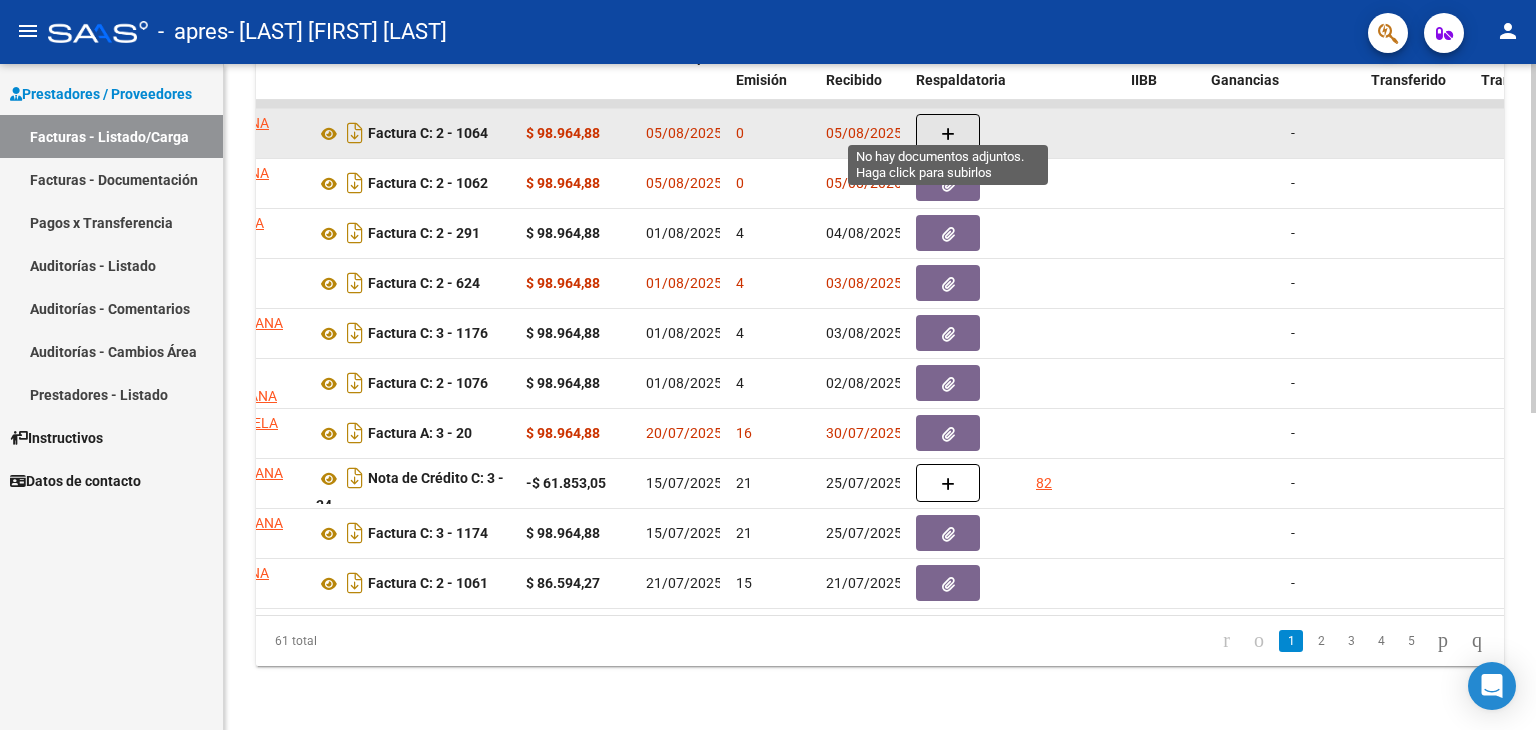 click 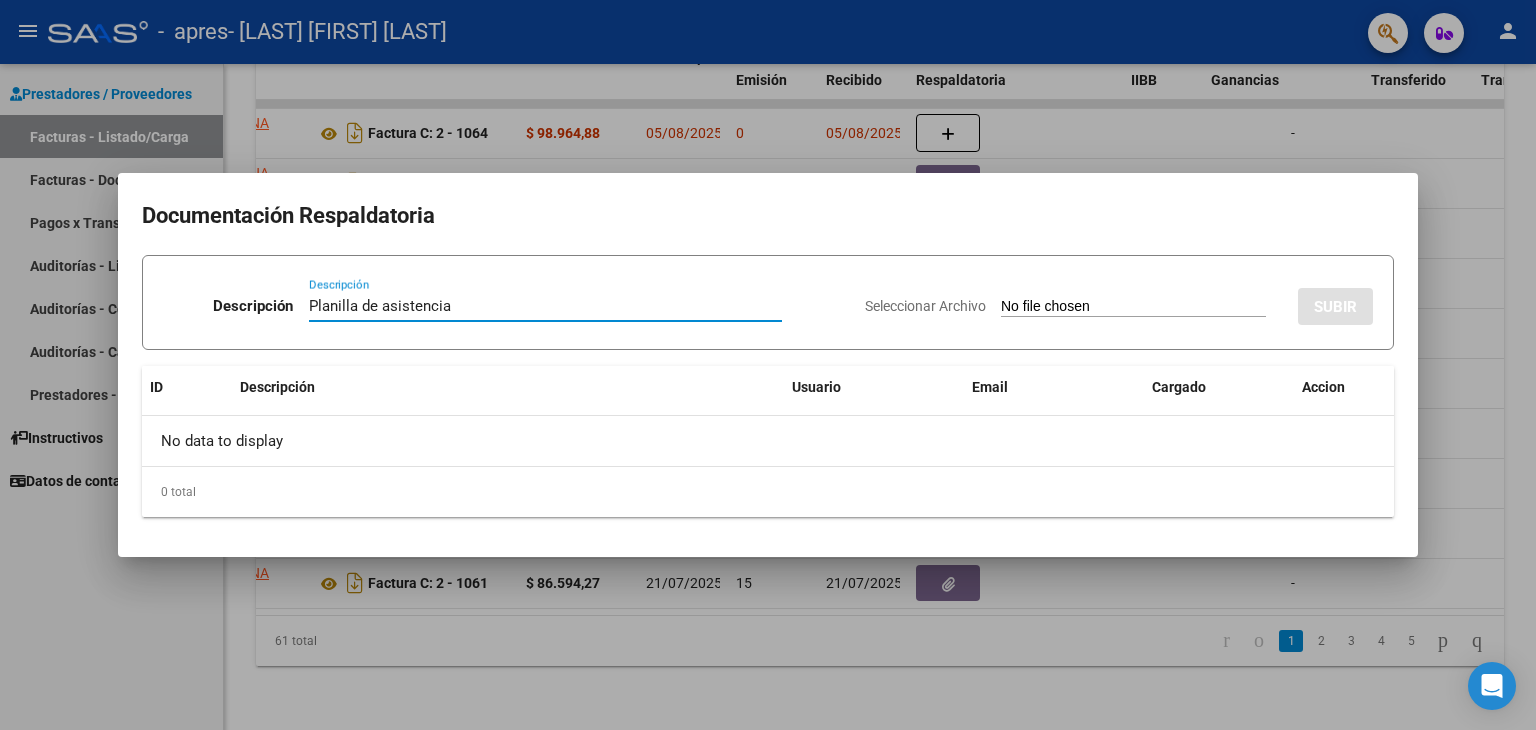 type on "Planilla de asistencia" 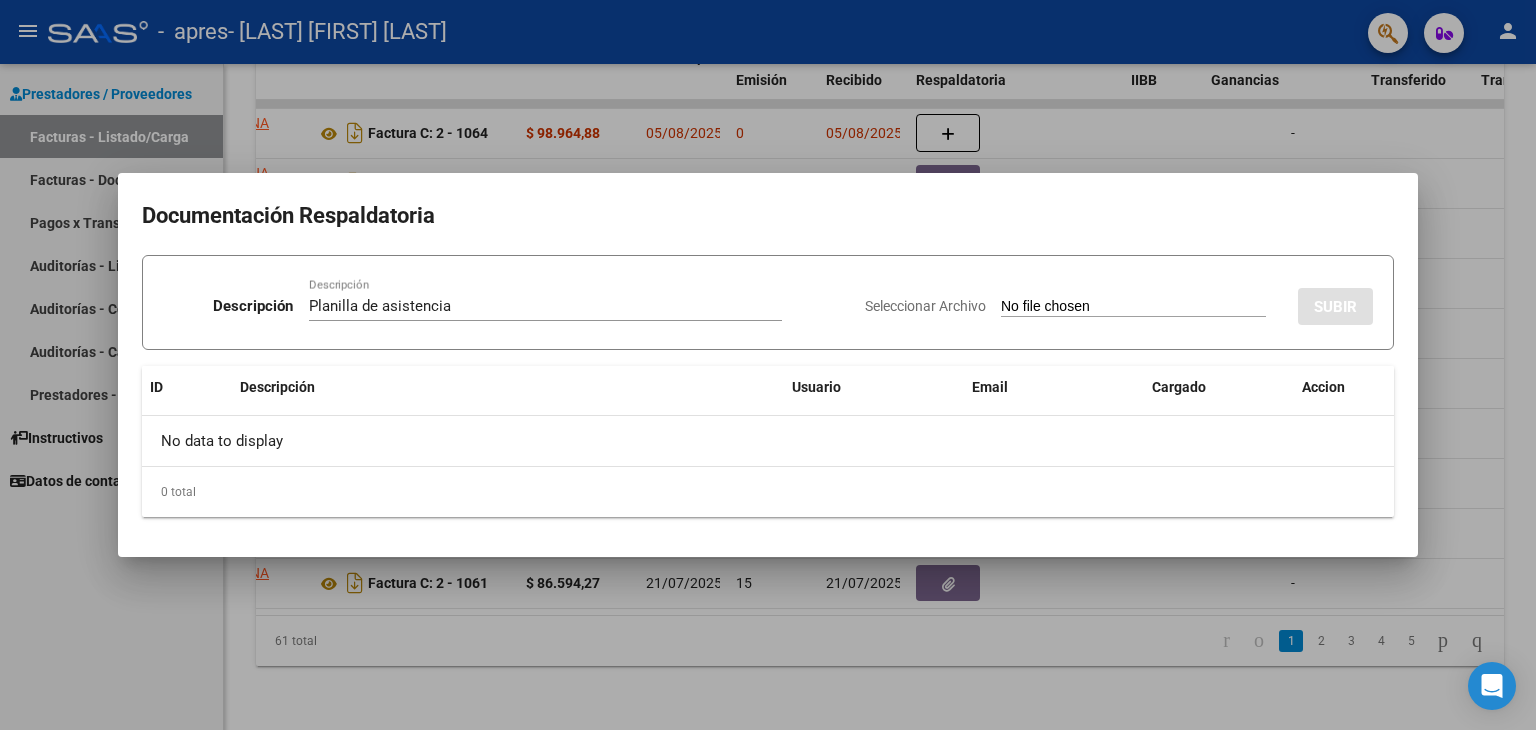 click on "Seleccionar Archivo" at bounding box center (1133, 307) 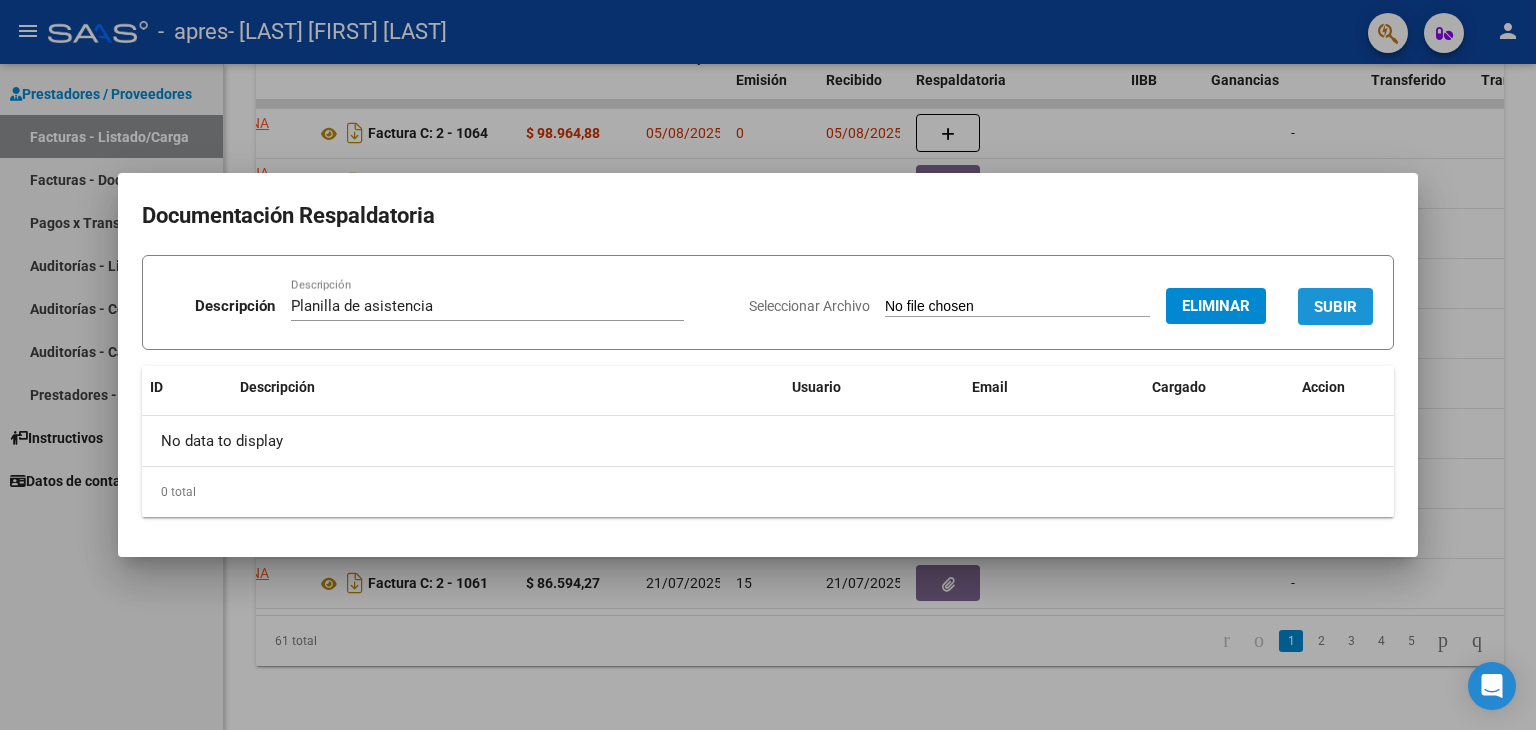 click on "SUBIR" at bounding box center [1335, 307] 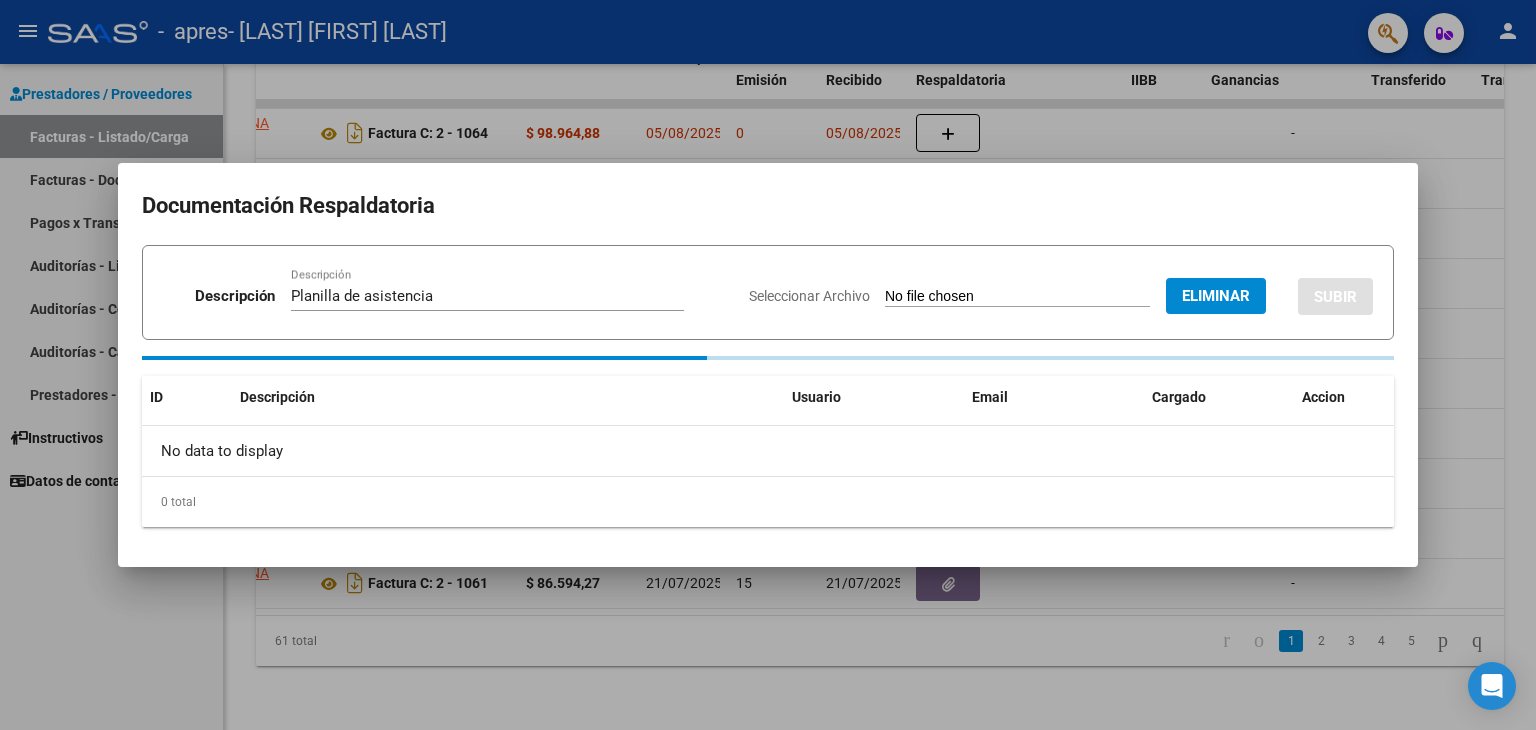 type 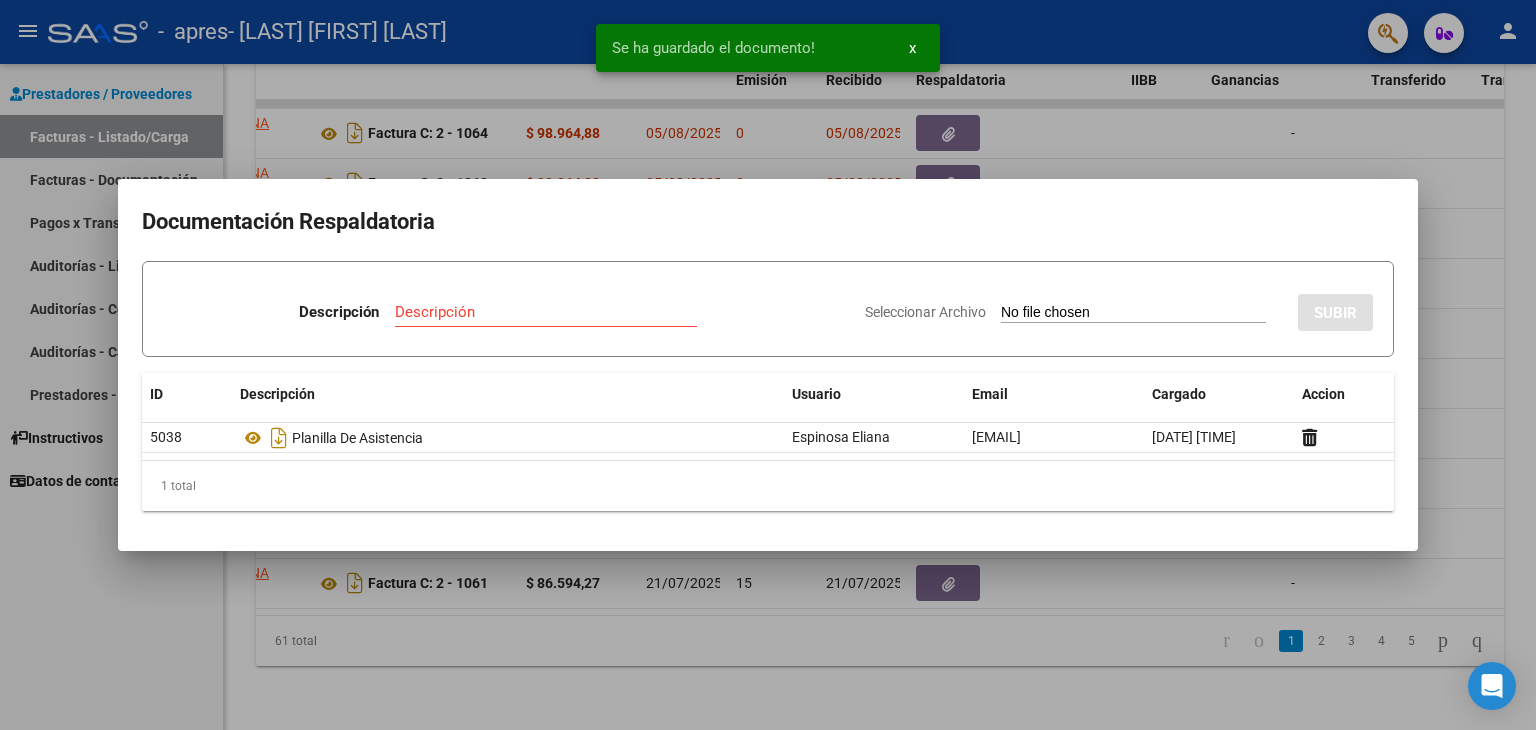 click at bounding box center [768, 365] 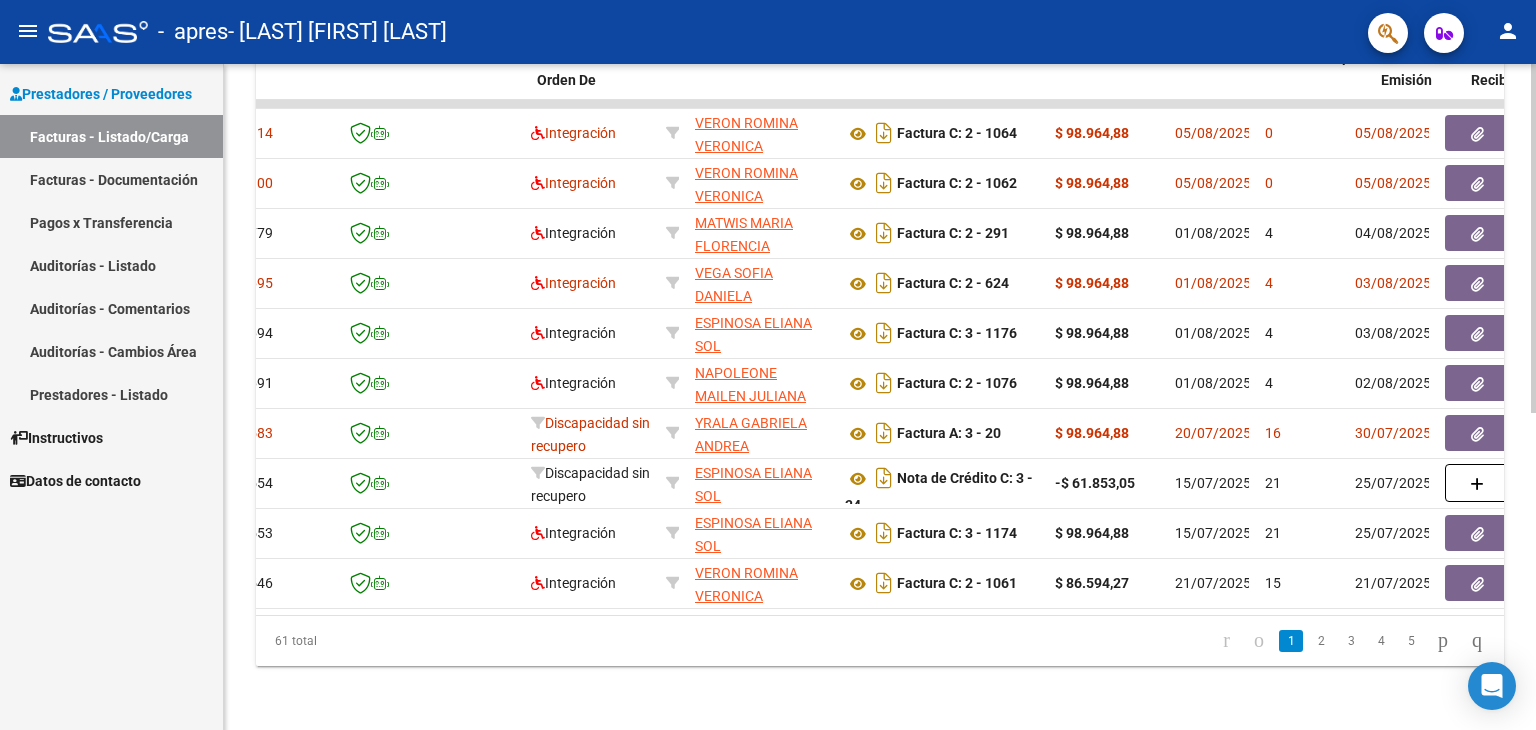 scroll, scrollTop: 0, scrollLeft: 0, axis: both 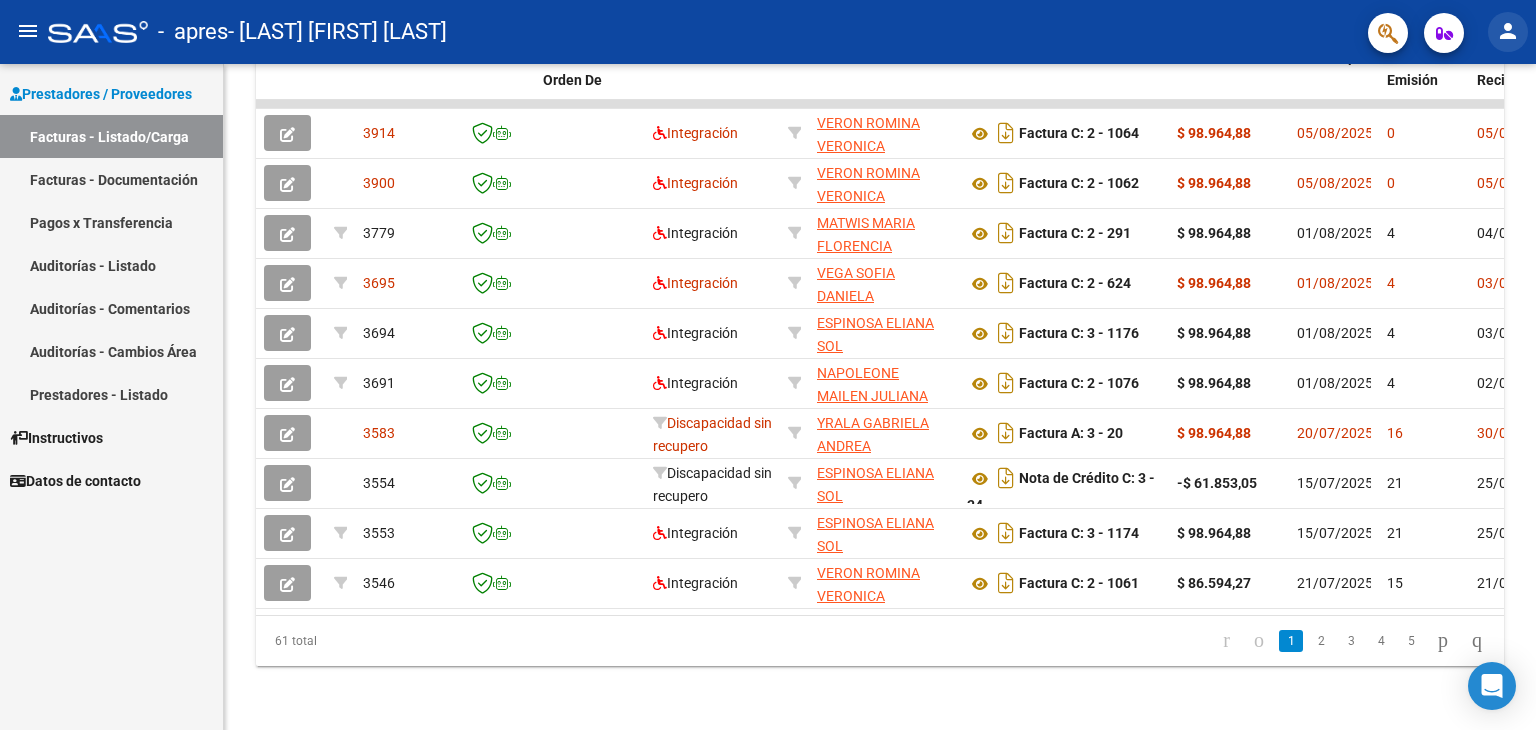 click on "person" 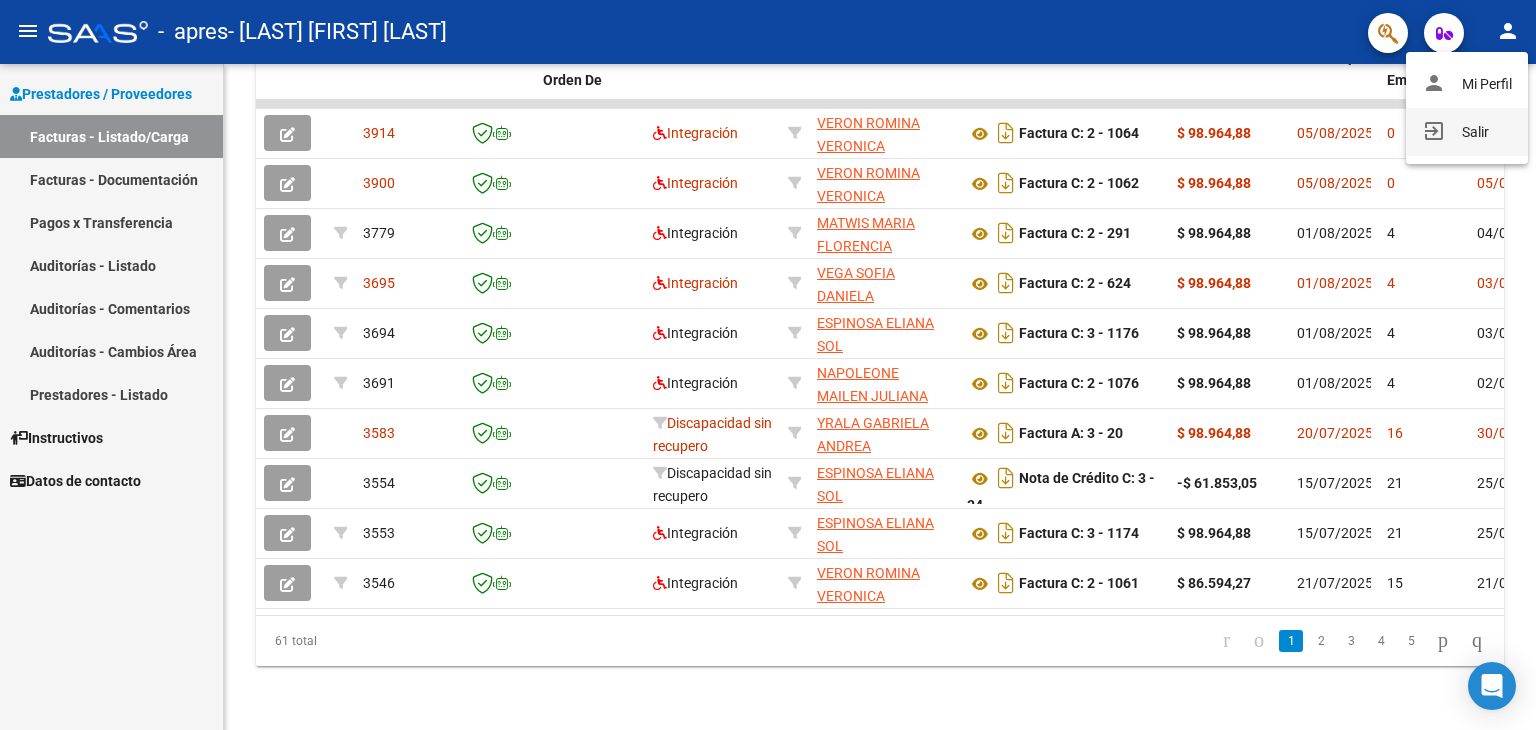 click on "exit_to_app  Salir" at bounding box center [1467, 132] 